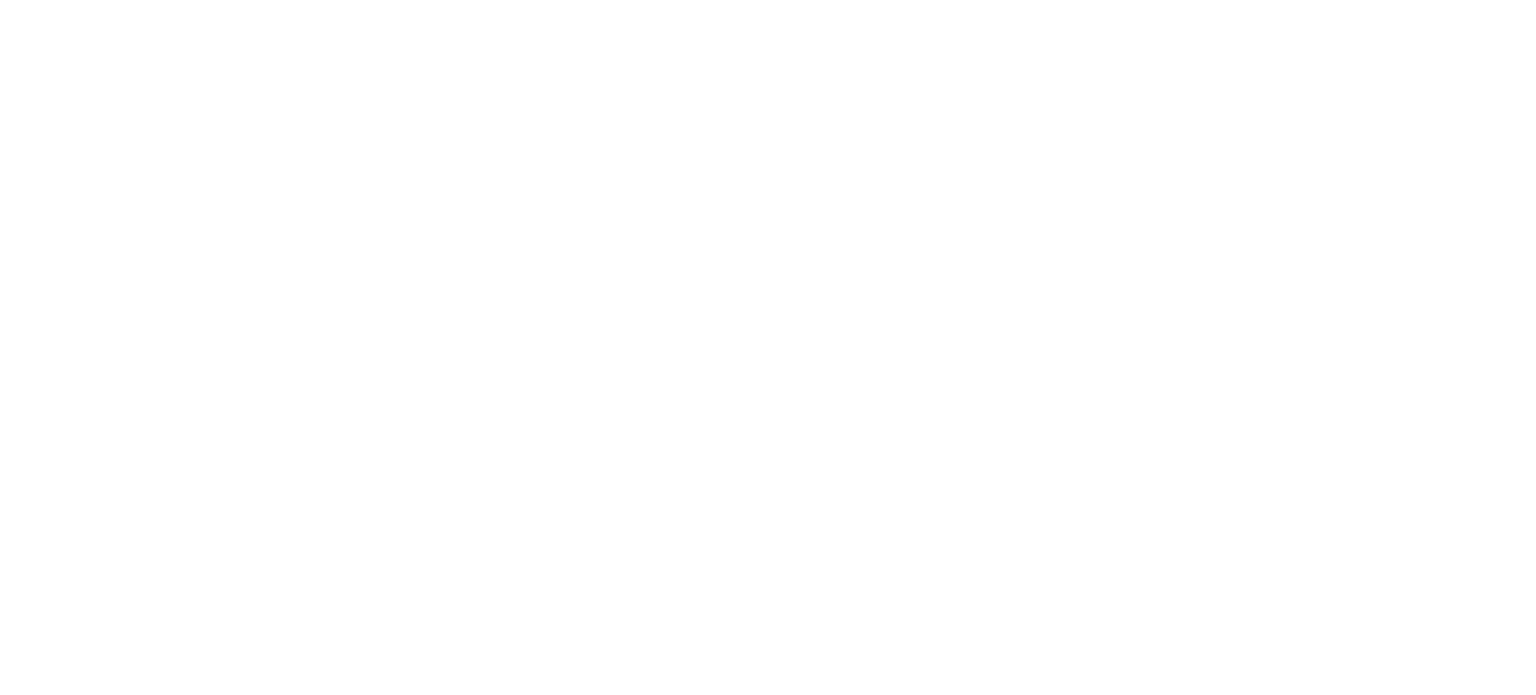 scroll, scrollTop: 0, scrollLeft: 0, axis: both 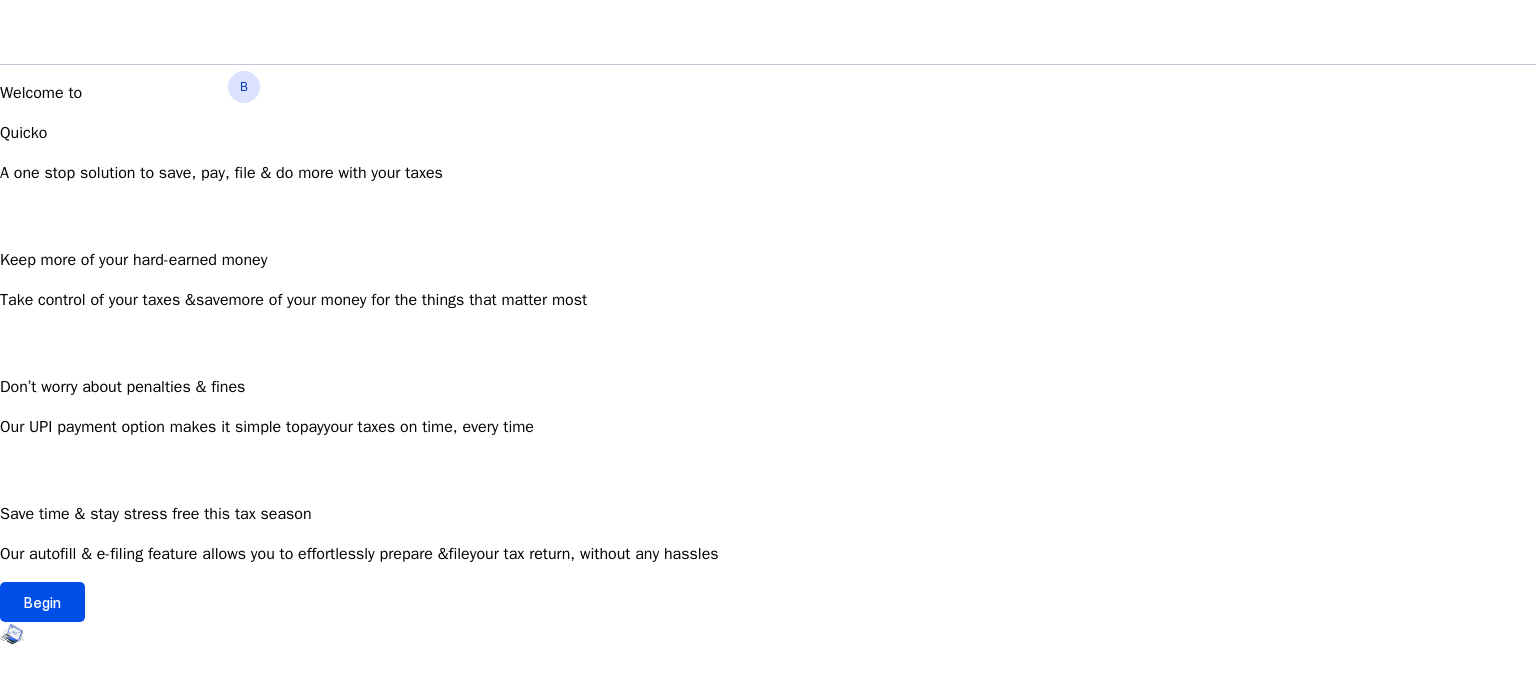 click on "B" at bounding box center (244, 87) 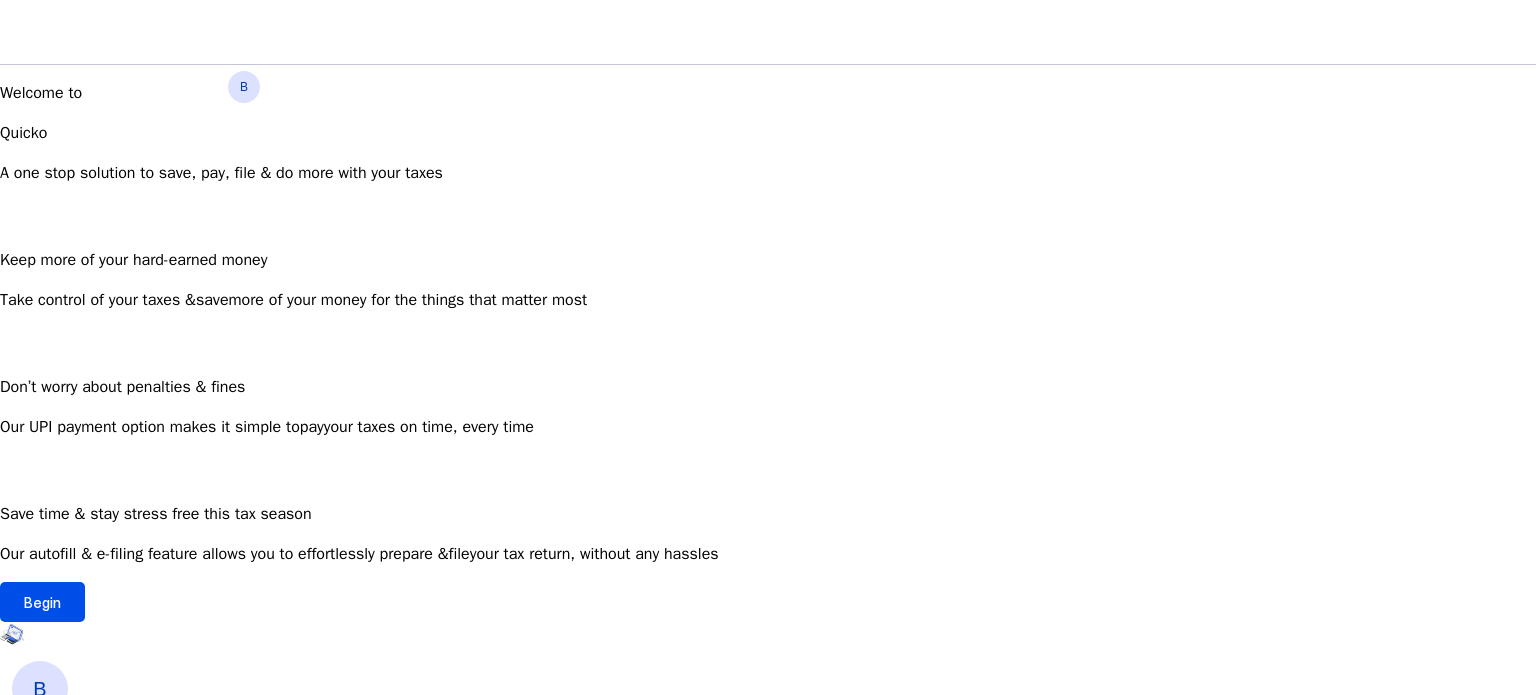 click at bounding box center (768, 653) 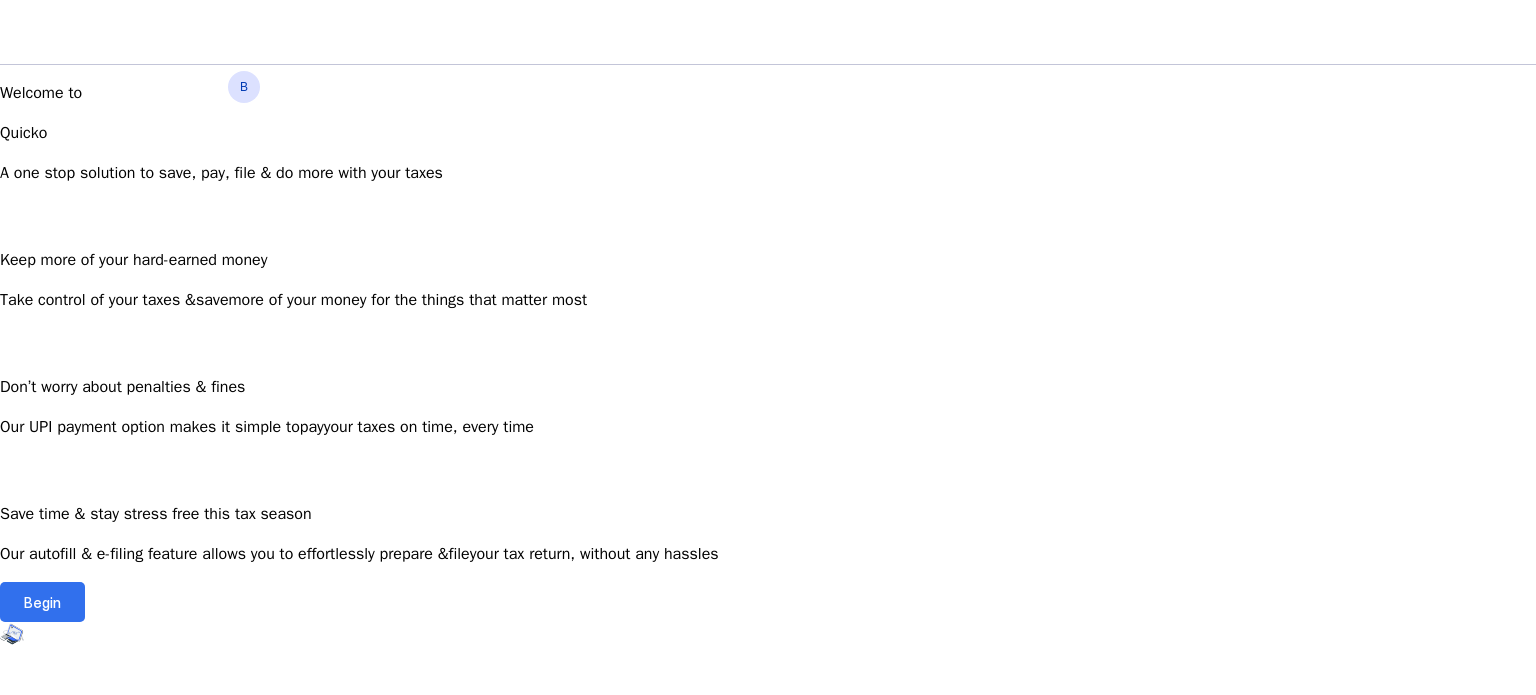 click at bounding box center [42, 602] 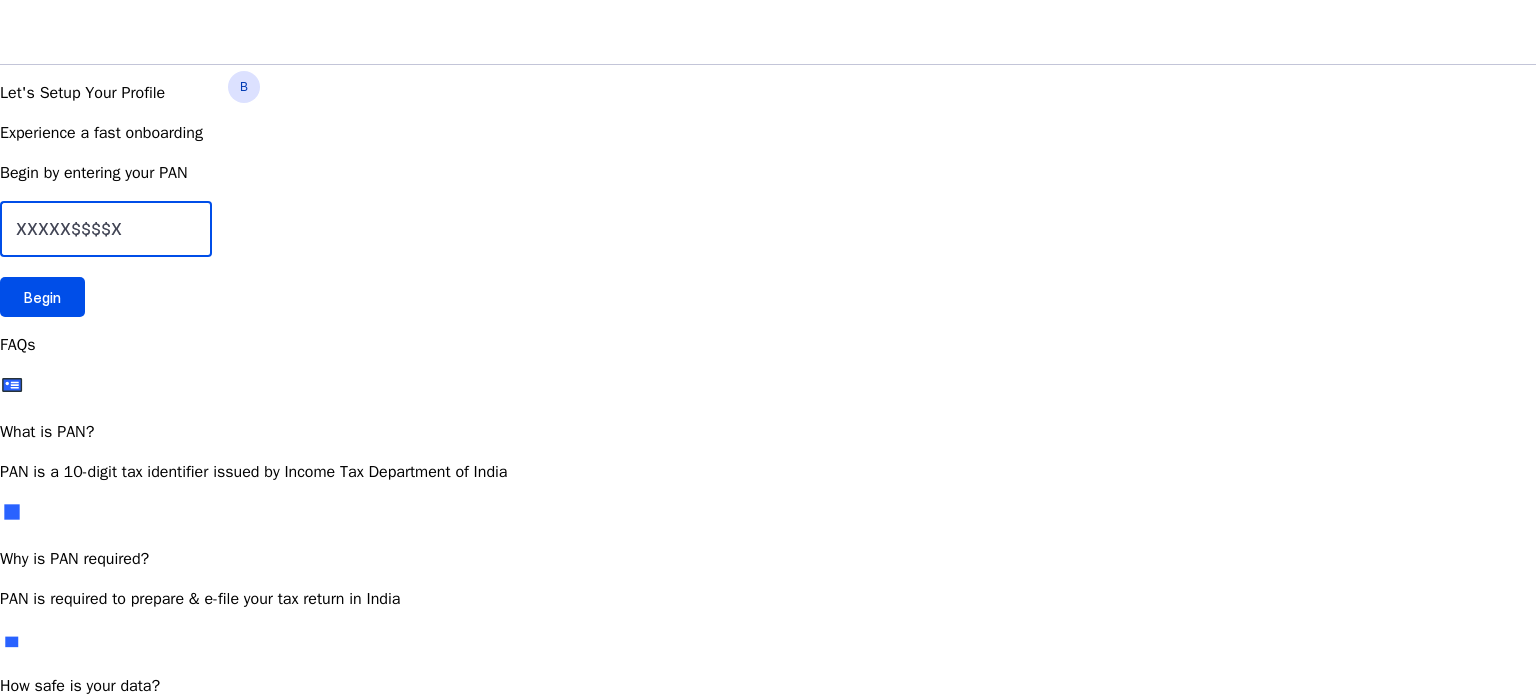 click at bounding box center (106, 229) 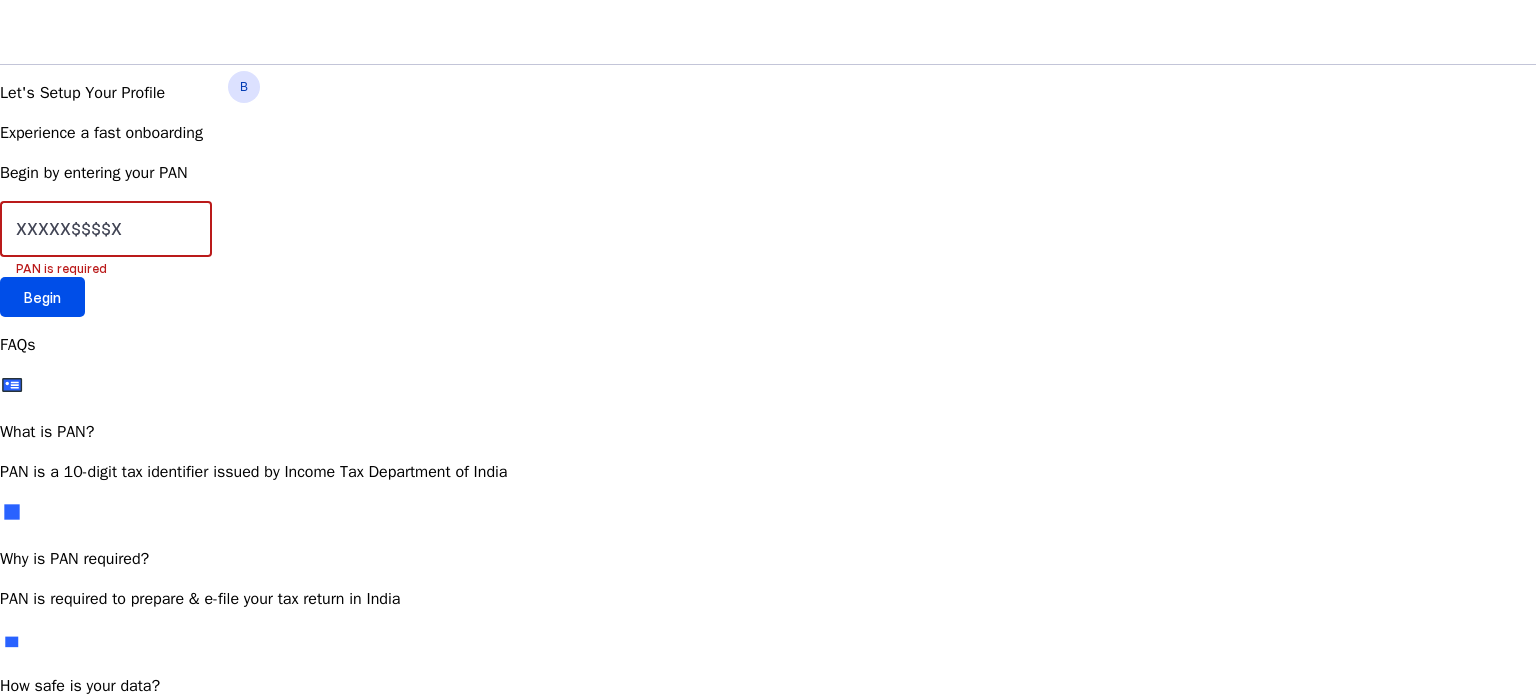 drag, startPoint x: 360, startPoint y: 377, endPoint x: 143, endPoint y: 352, distance: 218.43535 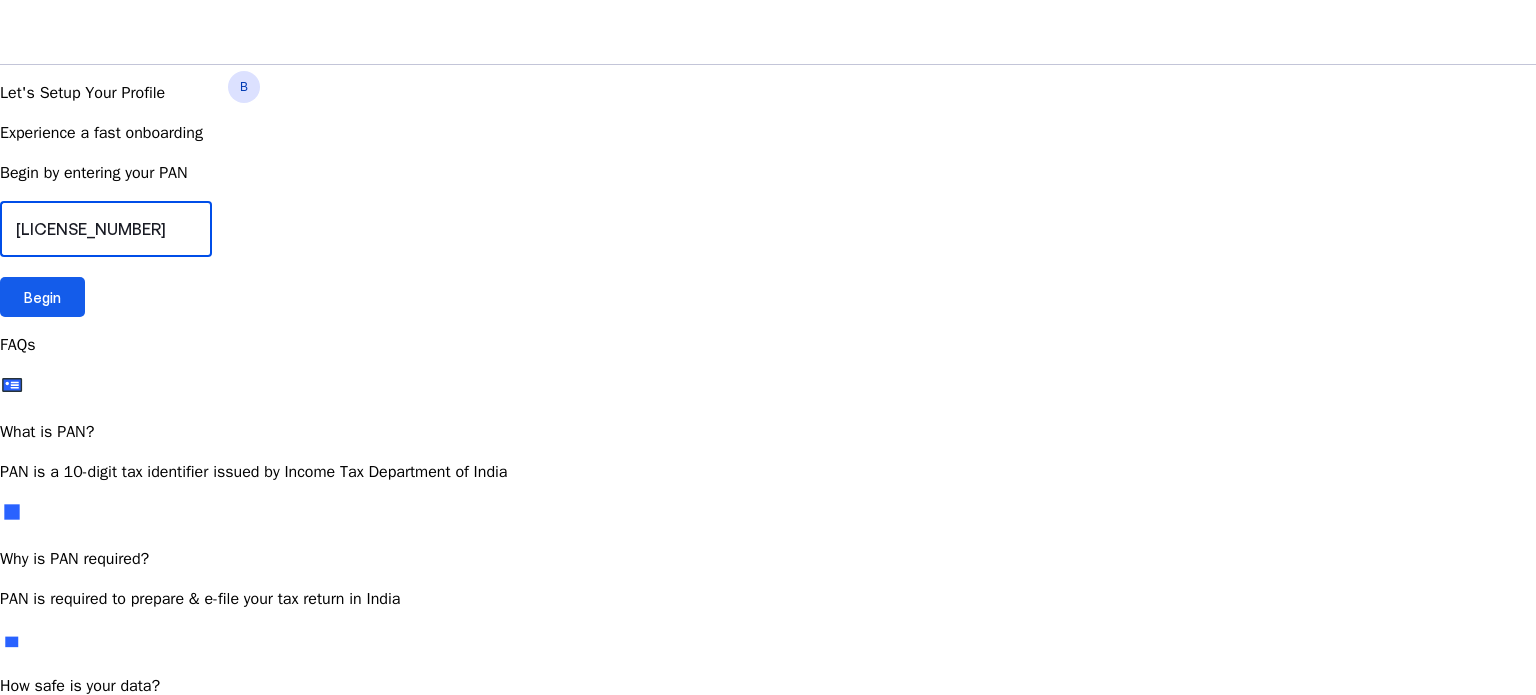 type on "[LICENSE_NUMBER]" 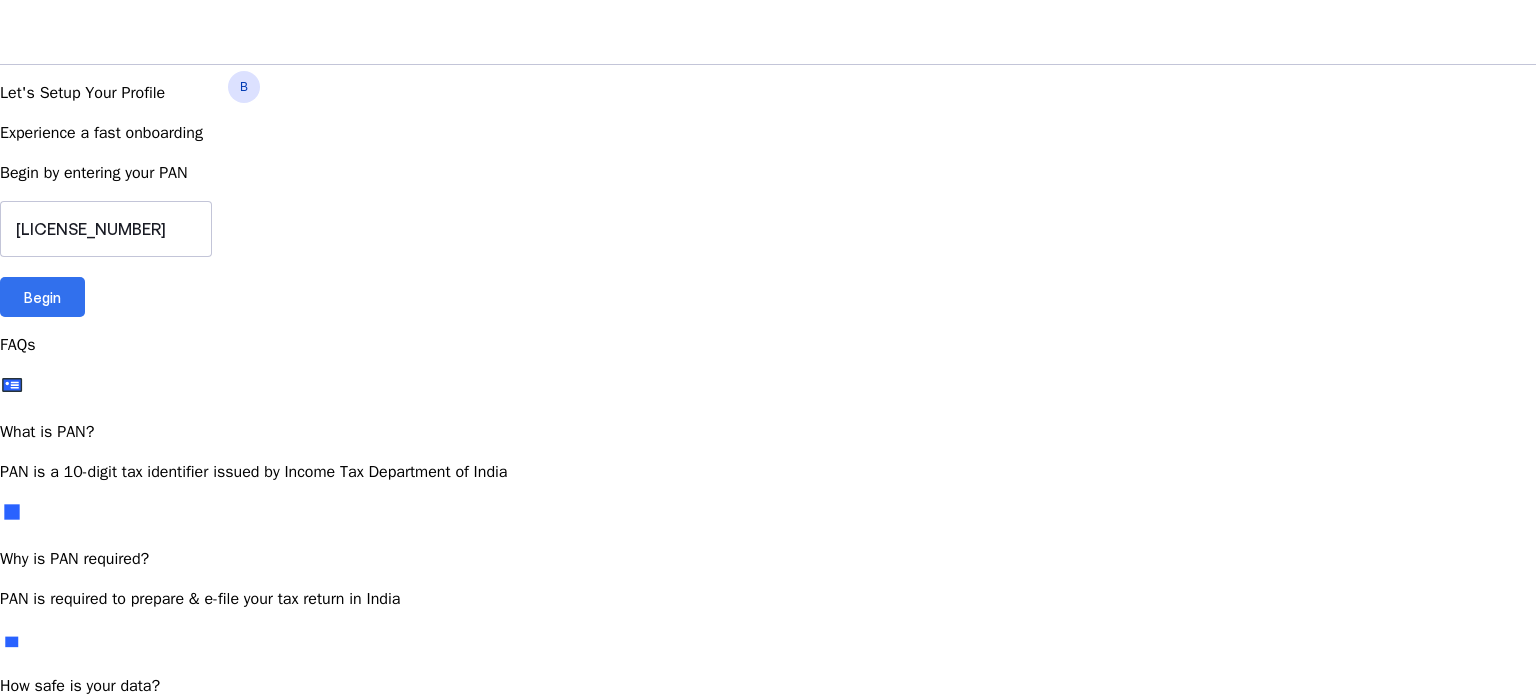 click at bounding box center [42, 297] 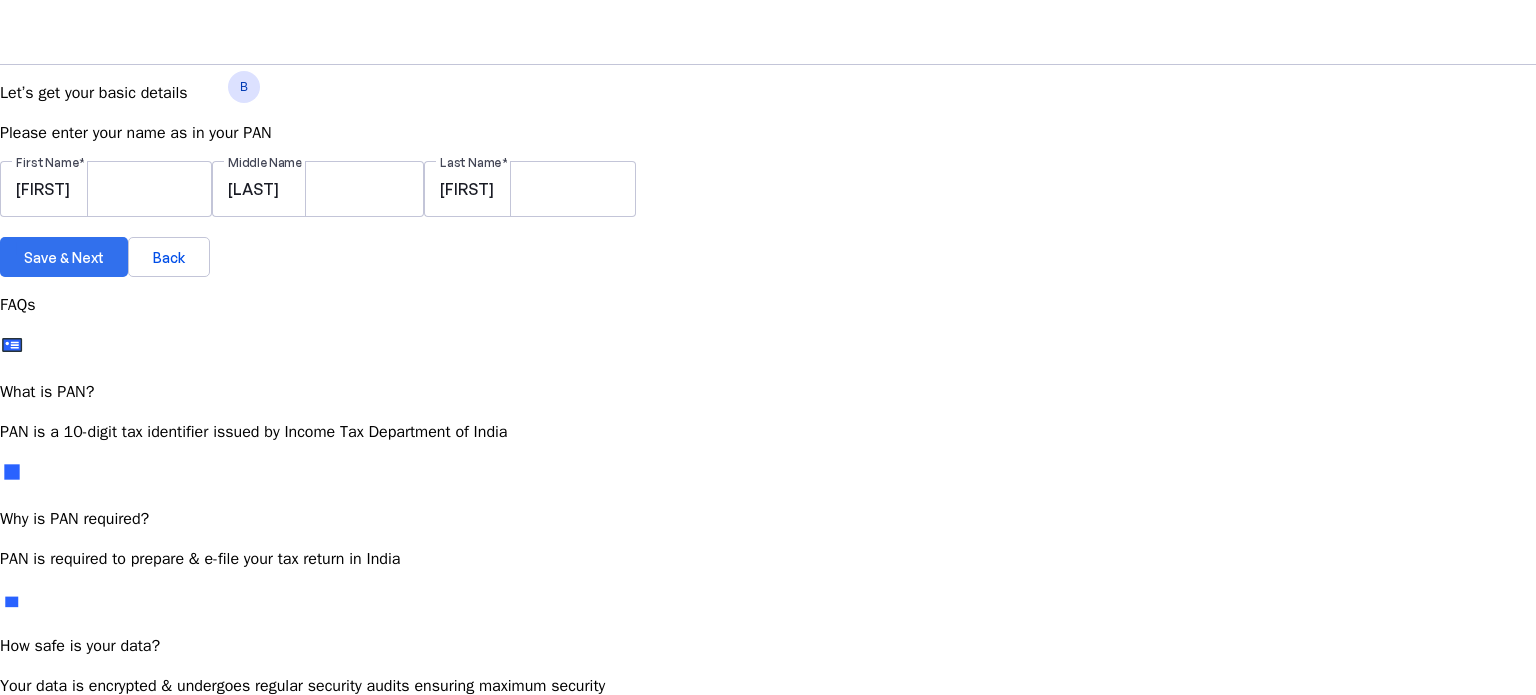 click on "Save & Next" at bounding box center [64, 257] 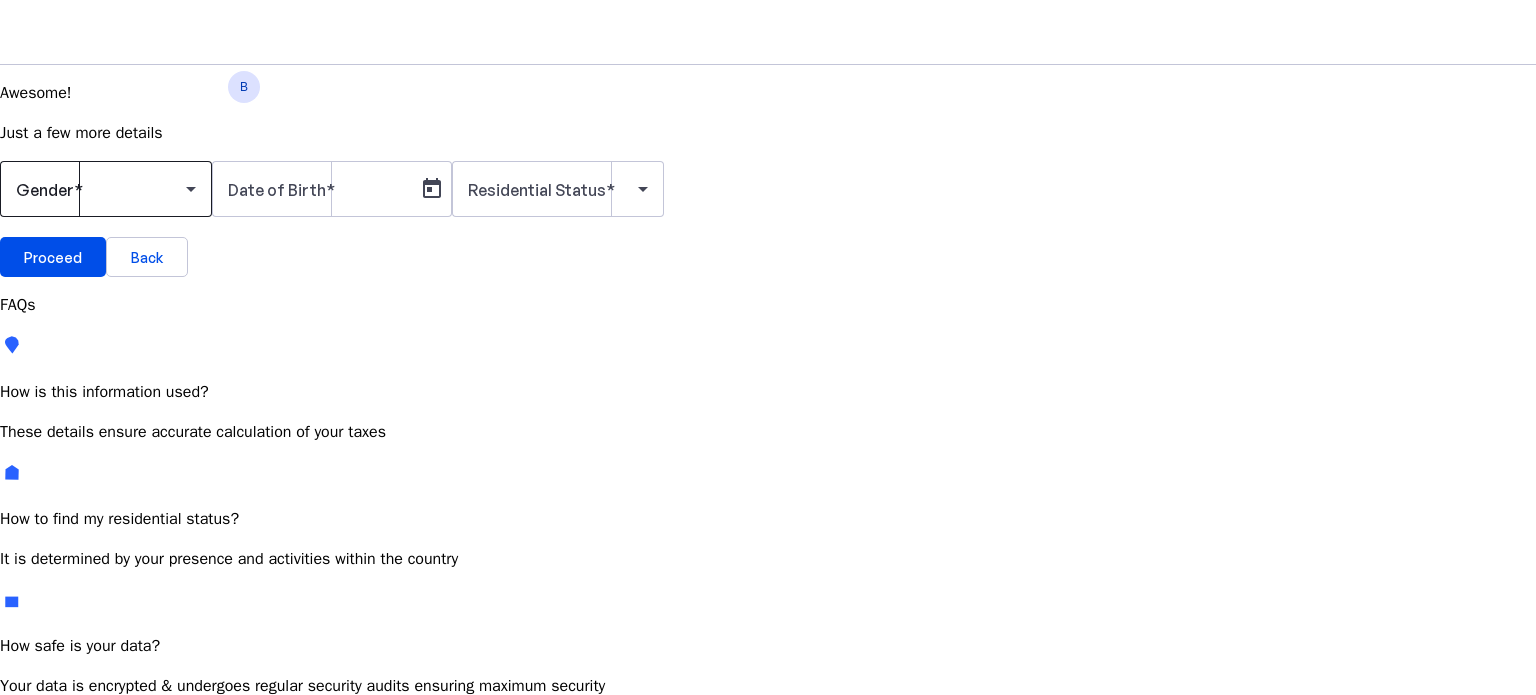 click at bounding box center [106, 189] 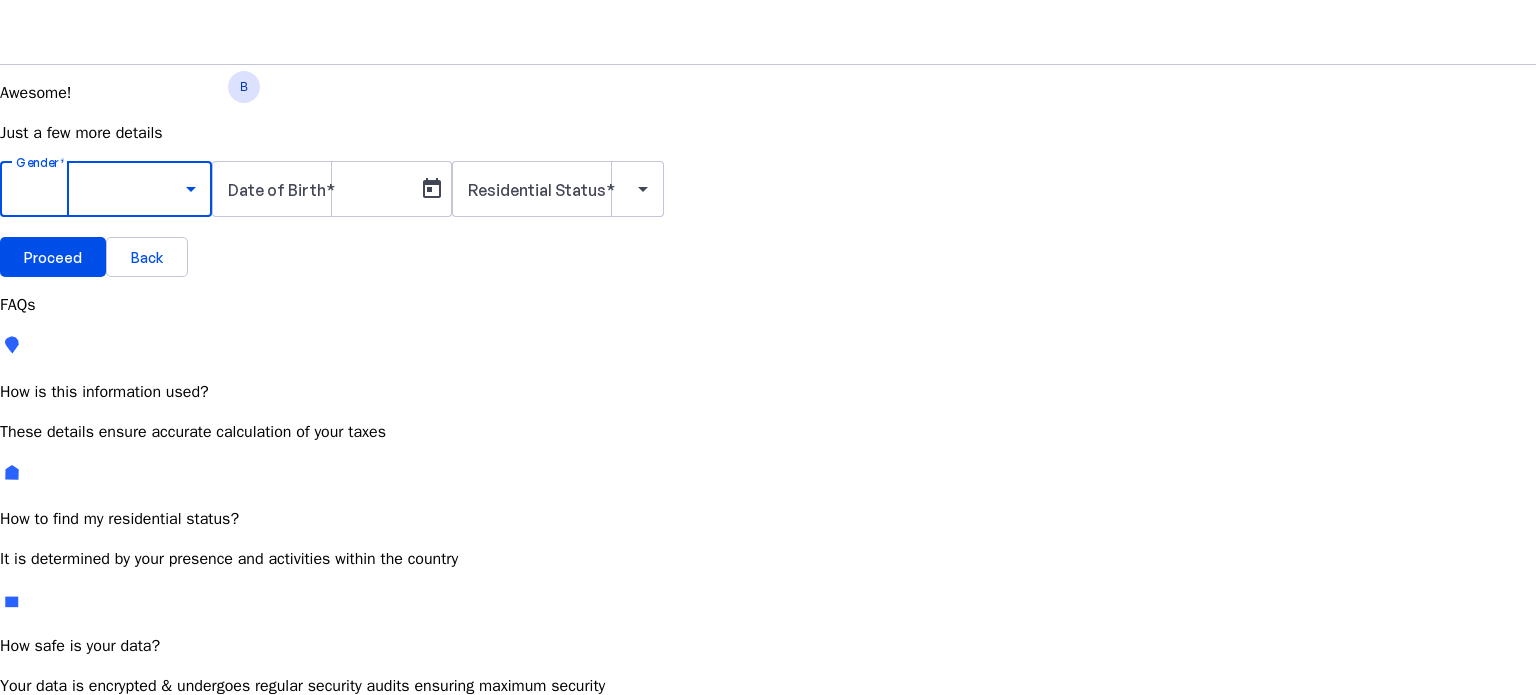 click on "Male" at bounding box center (34, 746) 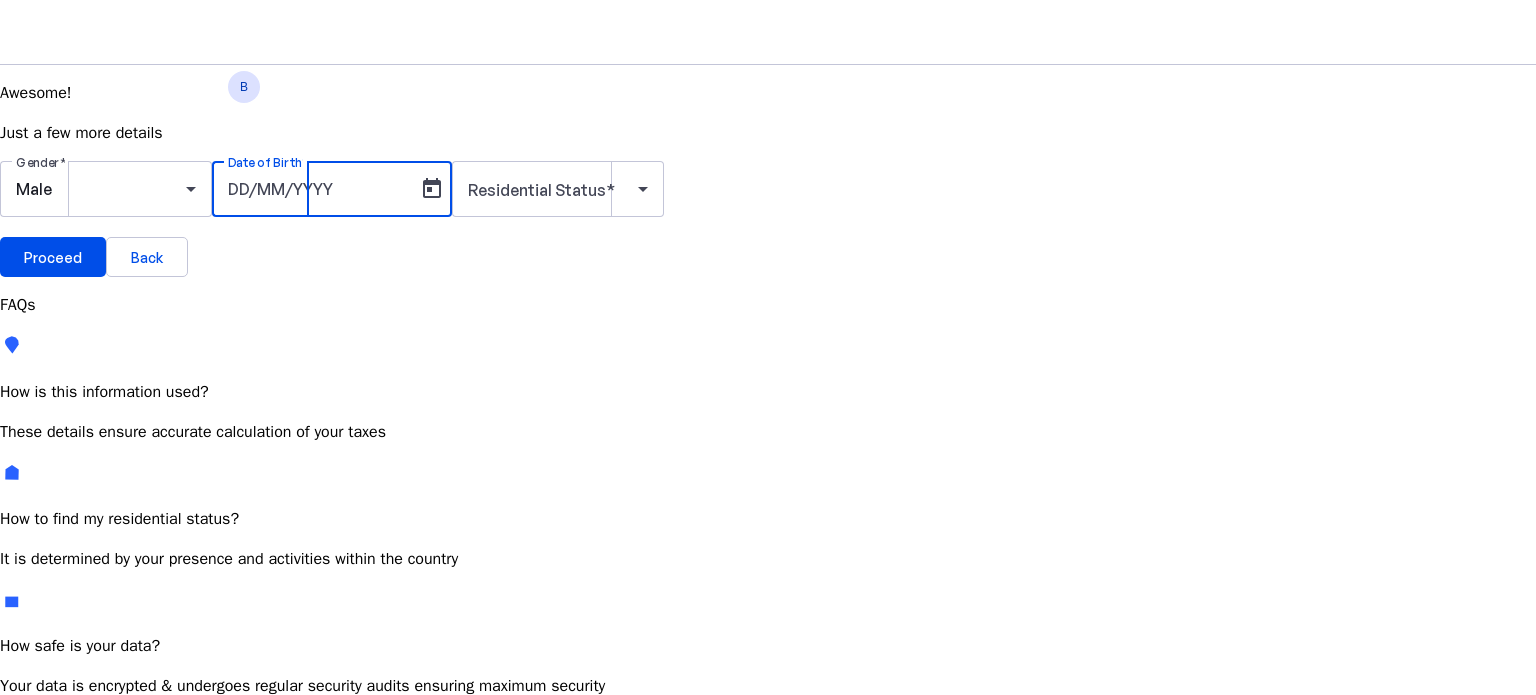 click on "Date of Birth" at bounding box center [318, 189] 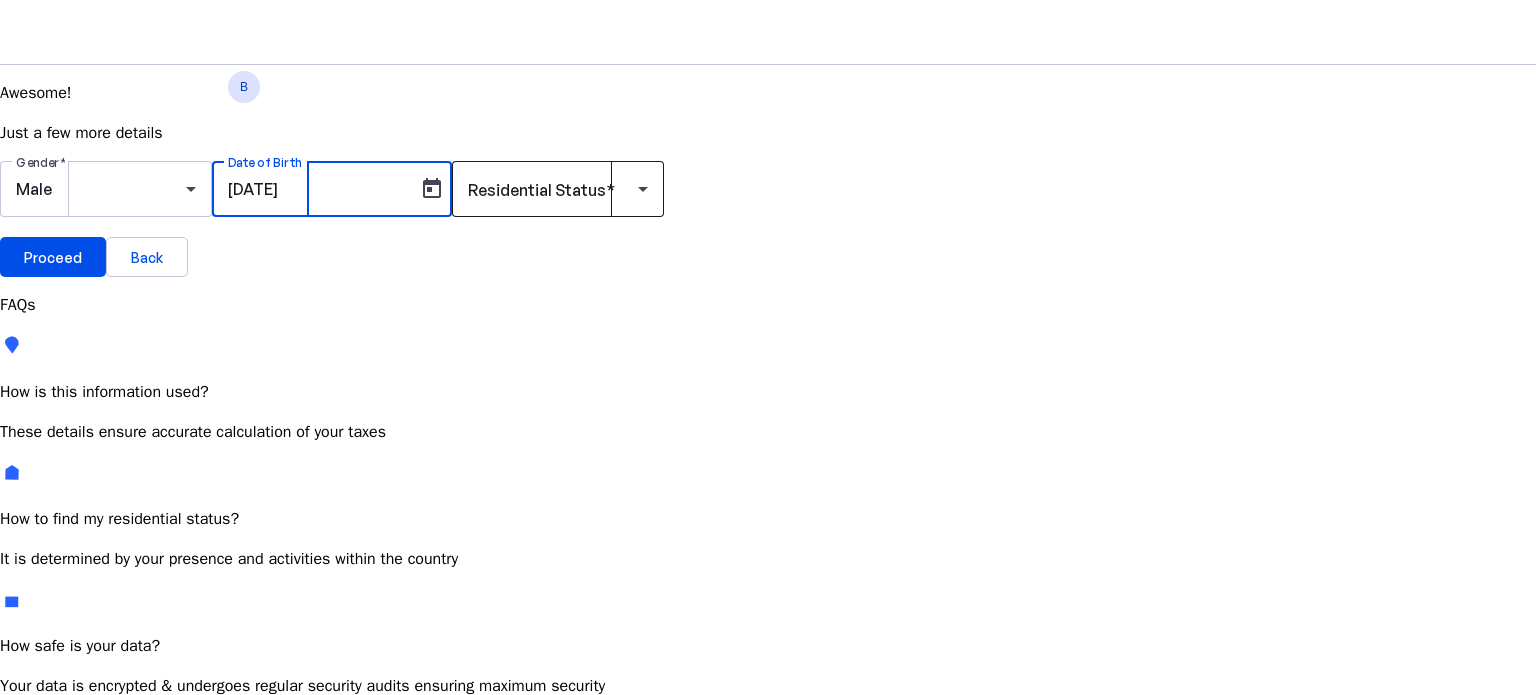 type on "[DATE]" 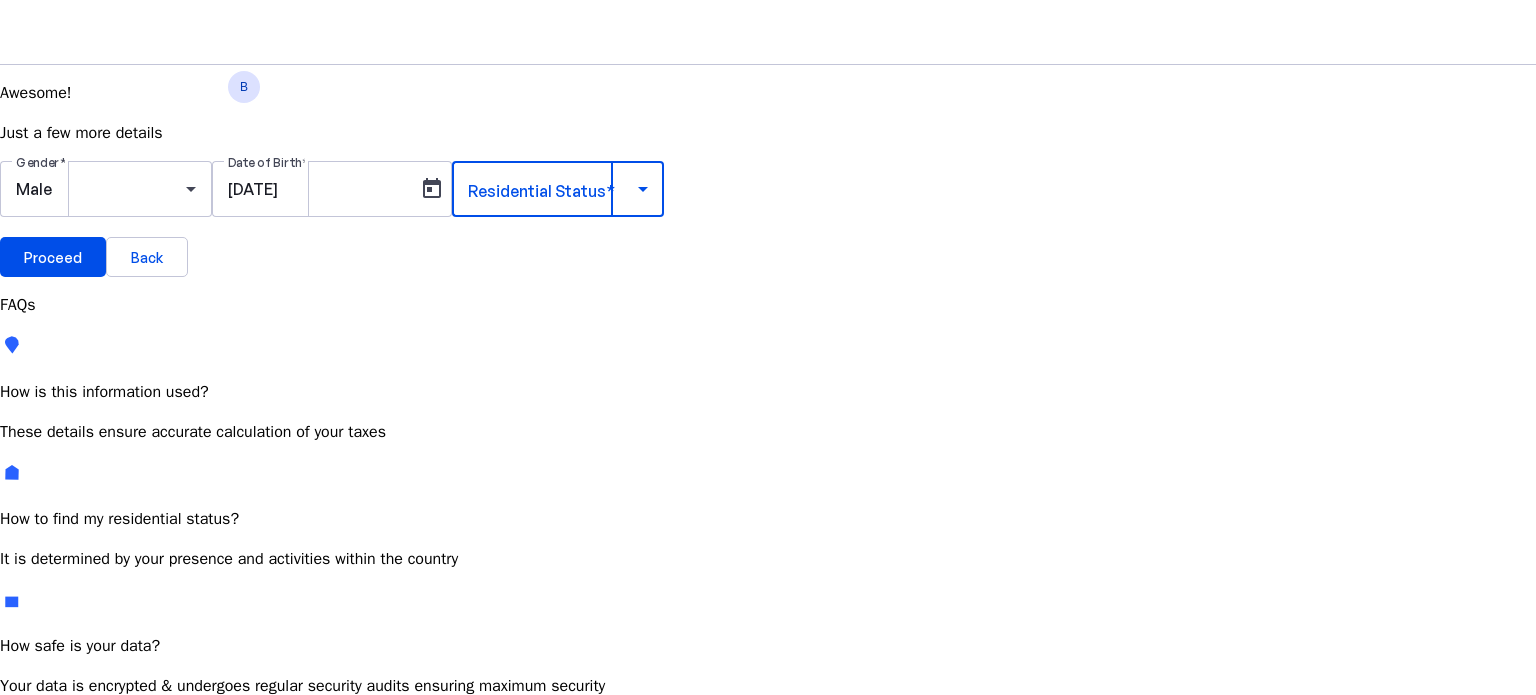 click at bounding box center (553, 189) 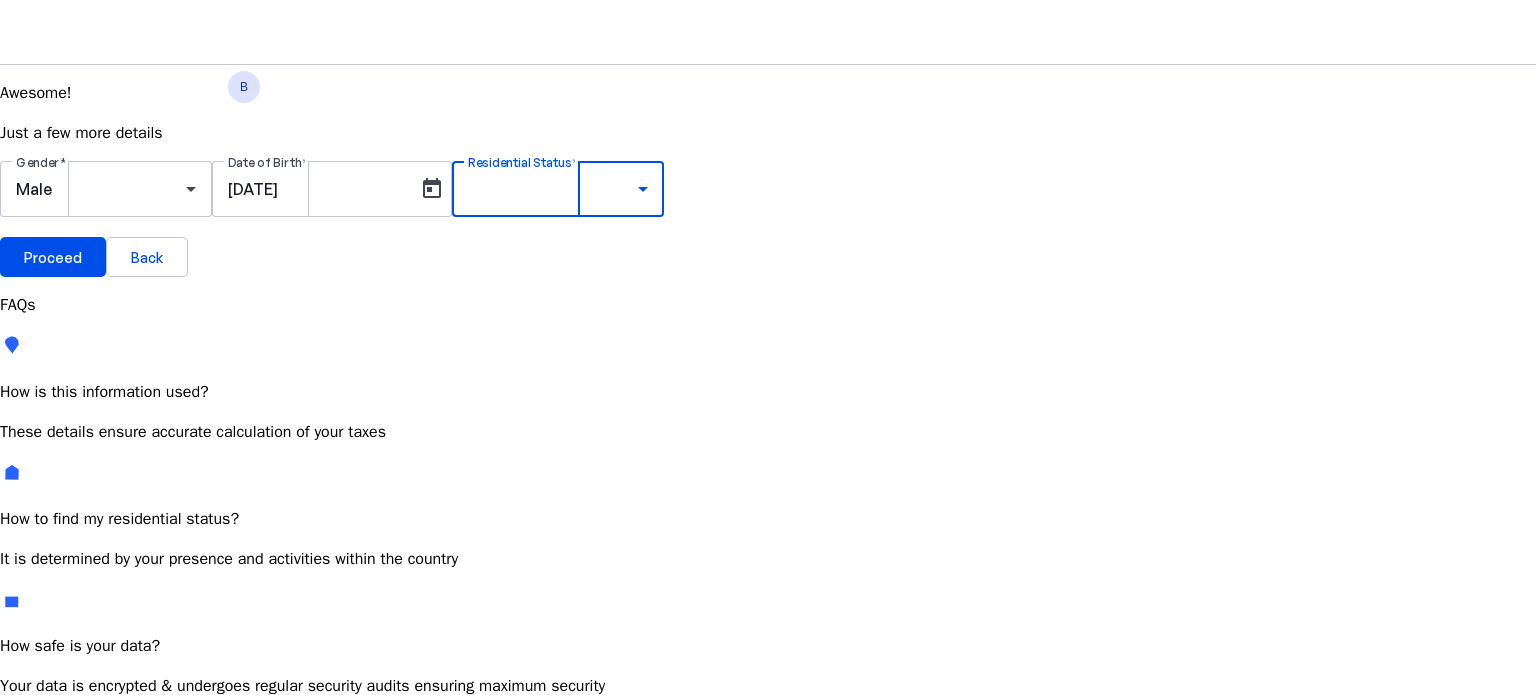 click on "Resident Most Common" at bounding box center [72, 766] 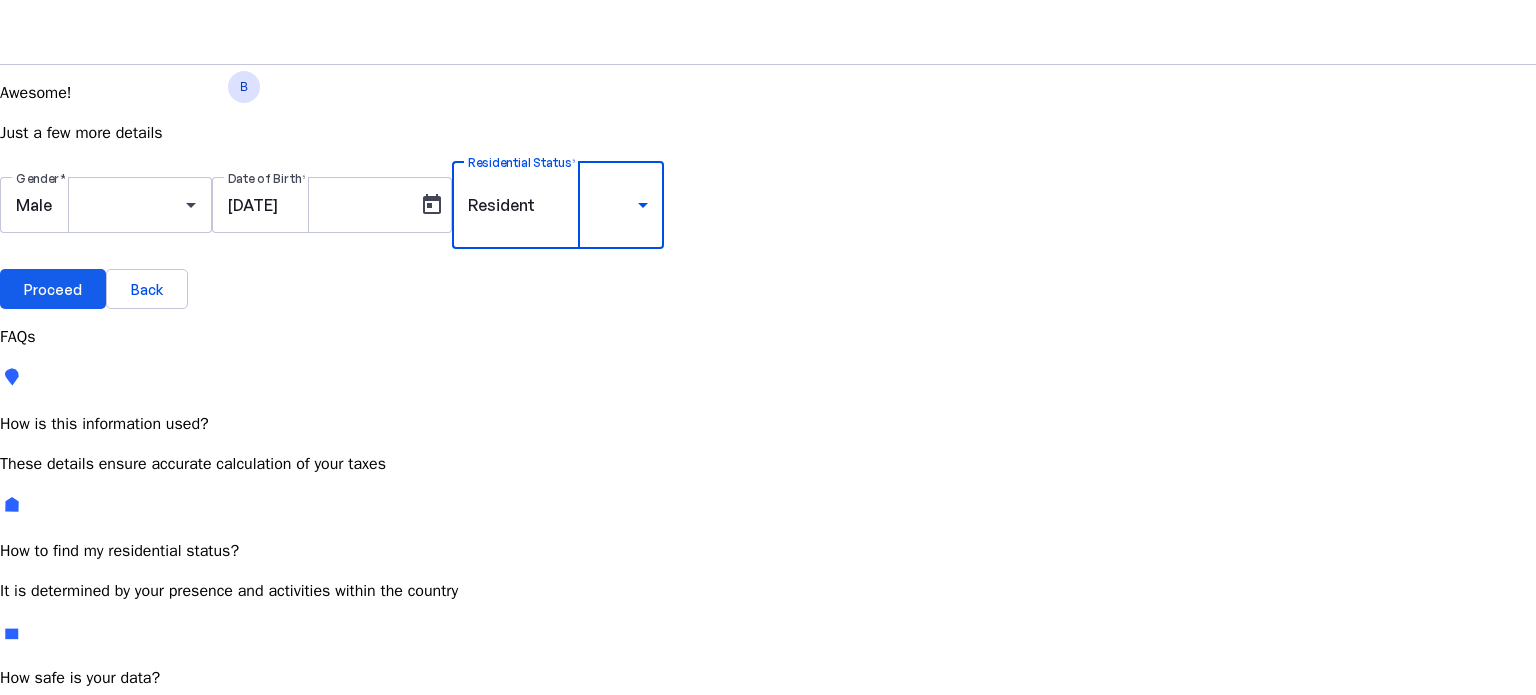 click on "Proceed" at bounding box center [53, 289] 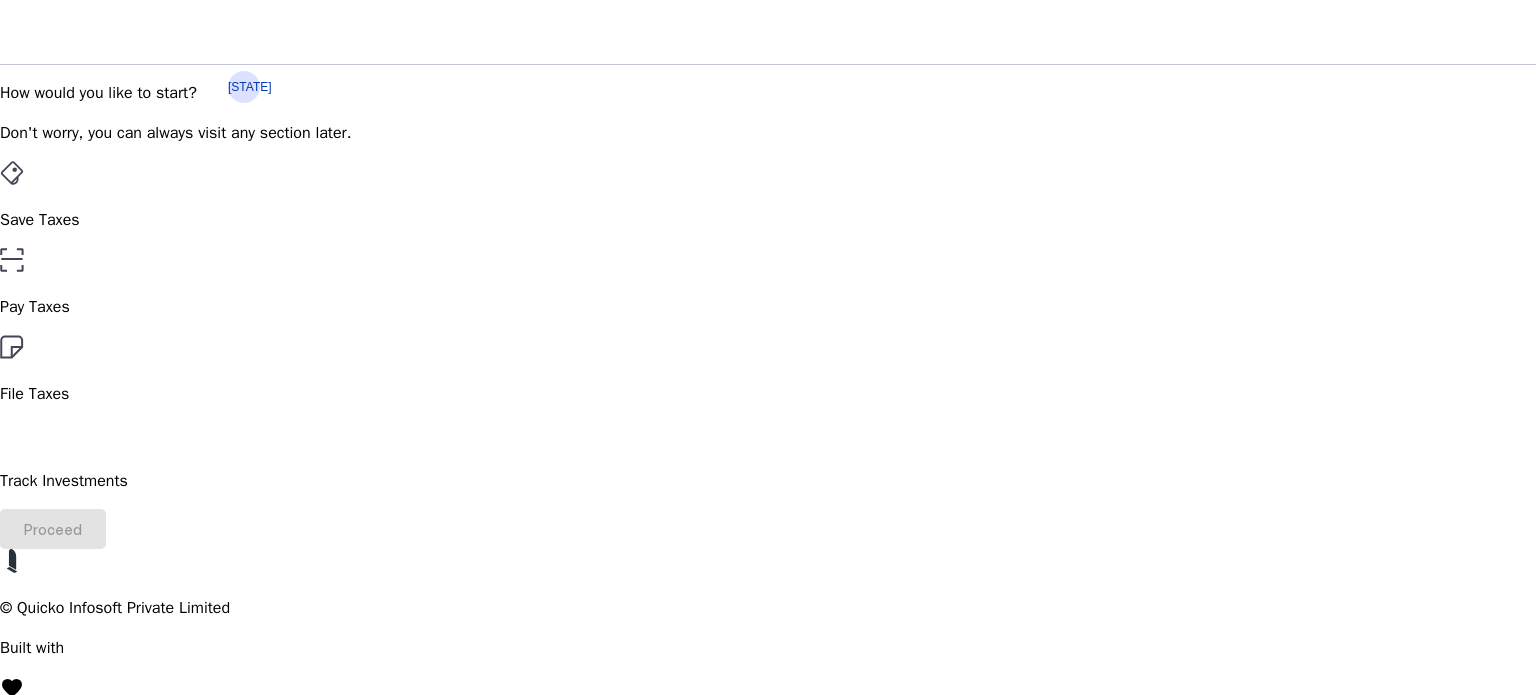 click on "File Taxes" at bounding box center [768, 370] 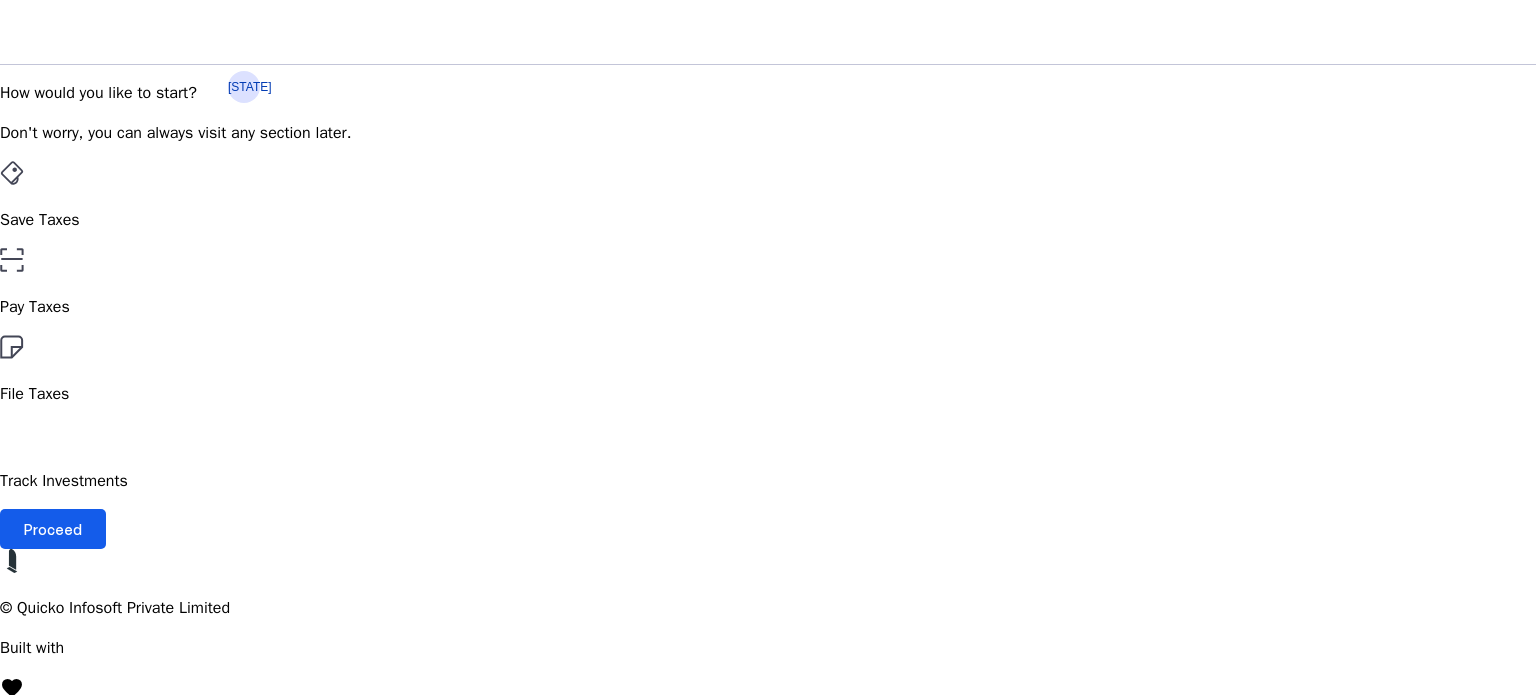 click at bounding box center [53, 529] 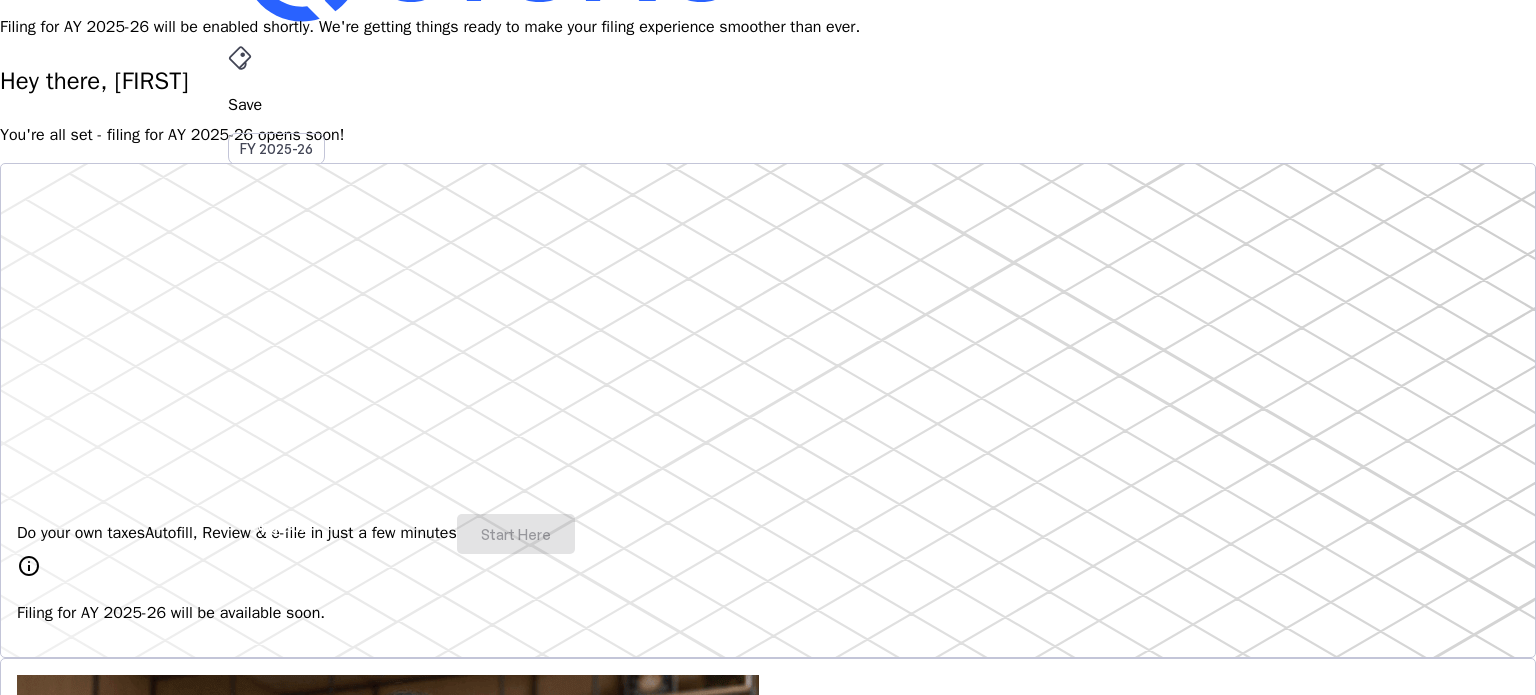 scroll, scrollTop: 100, scrollLeft: 0, axis: vertical 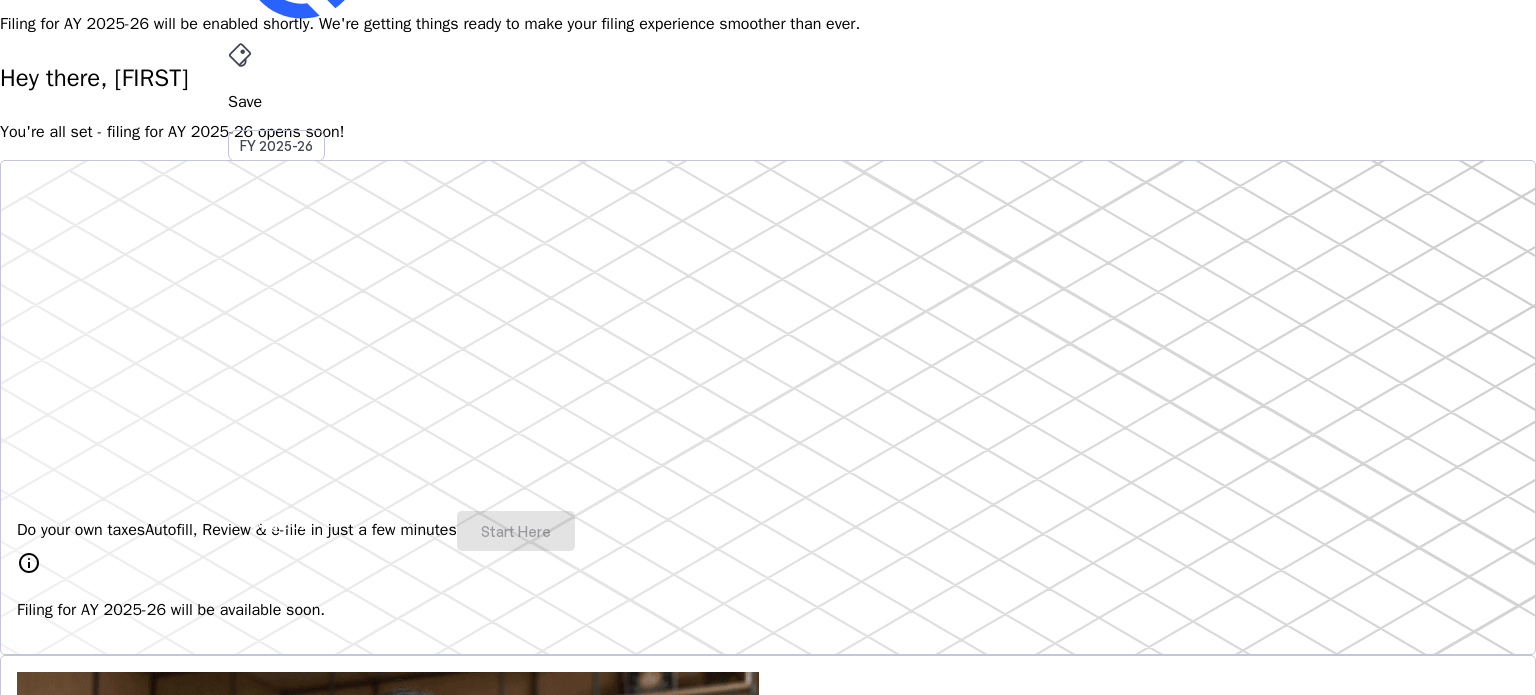 click on "Do your own taxes   Autofill, Review & e-file in just a few minutes   Start Here" at bounding box center [768, 531] 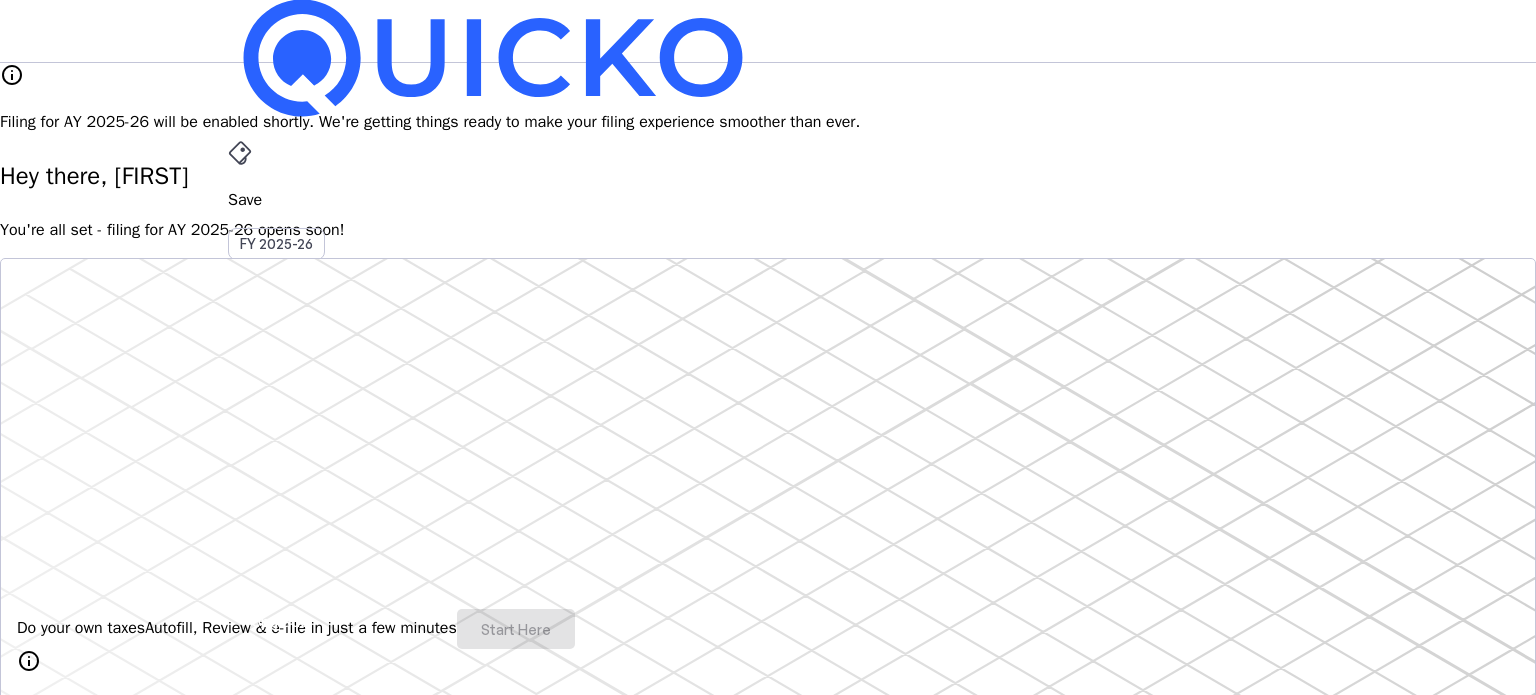 scroll, scrollTop: 0, scrollLeft: 0, axis: both 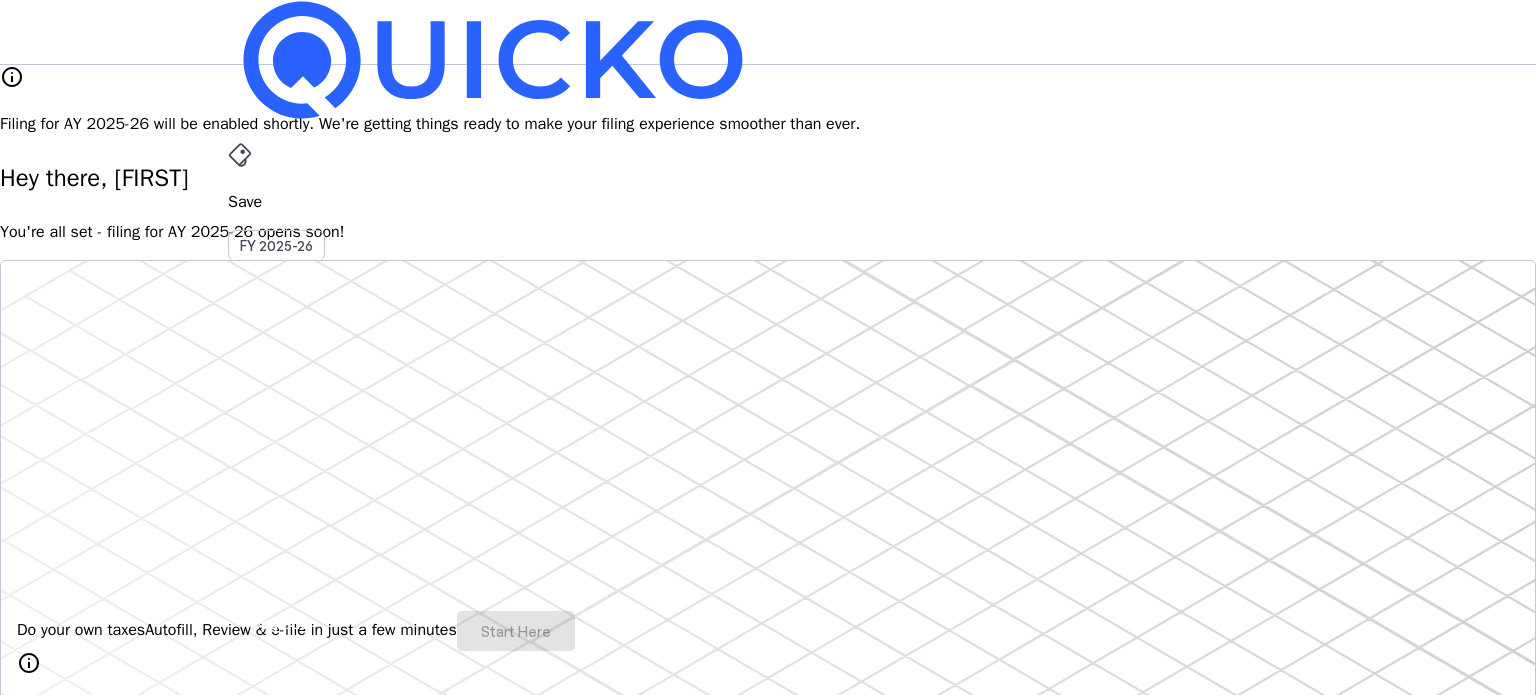 click on "AY 2025-26" at bounding box center (277, 452) 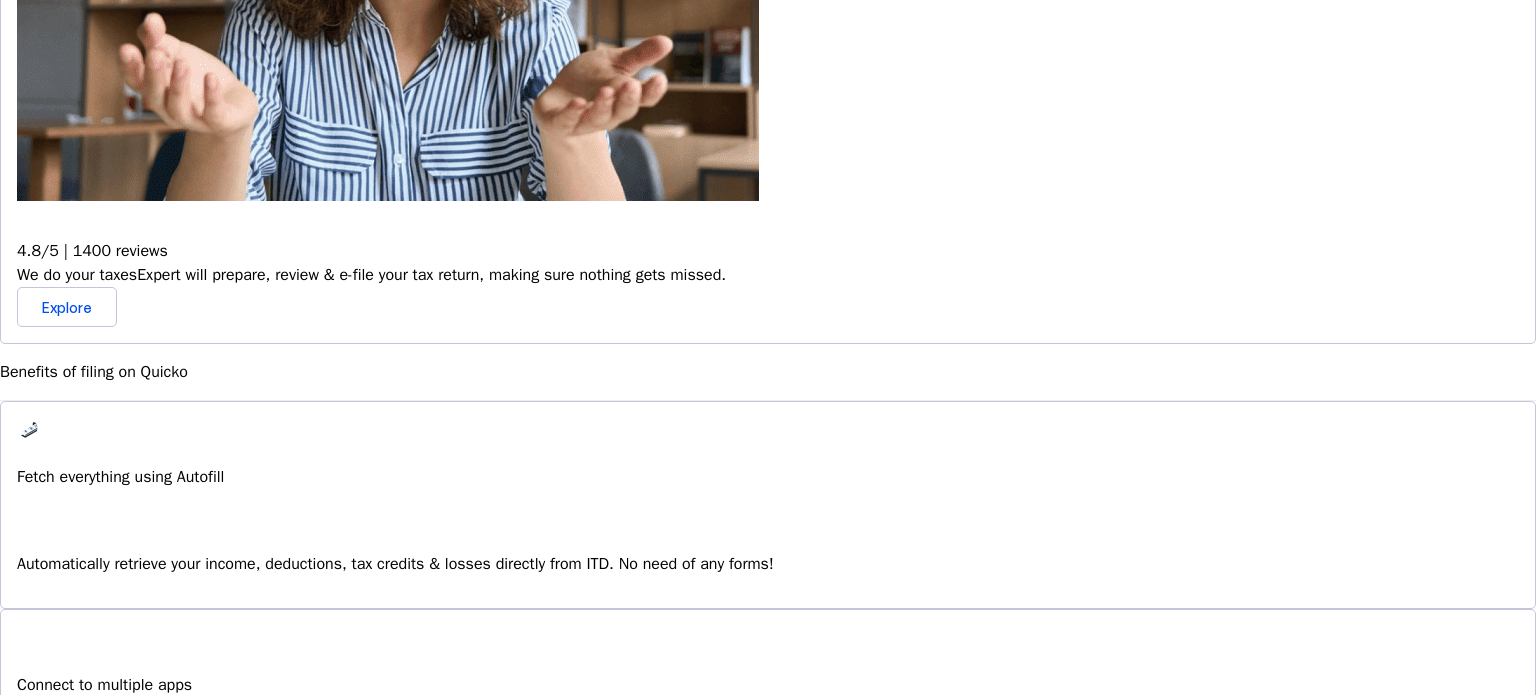 scroll, scrollTop: 1000, scrollLeft: 0, axis: vertical 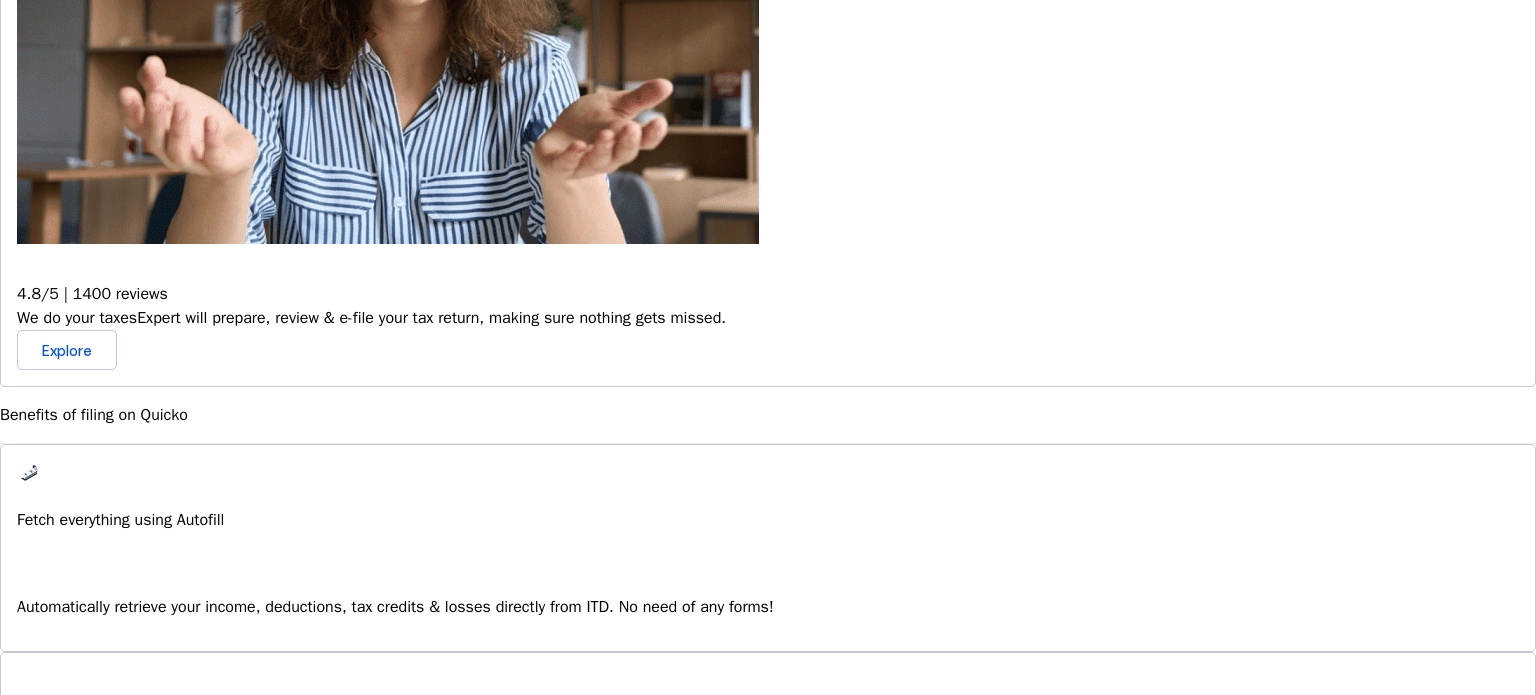 click on "Save FY 2025-26 Pay File AY 2025-26 More arrow_drop_down [STATE] Upgrade info Filing for AY 2025-26 will be enabled shortly. We're getting things ready to make your filing experience smoother than ever. Hey there, [FIRST] You're all set - filing for AY 2025-26 opens soon! Do your own taxes Autofill, Review & e-file in just a few minutes Start Here info Filing for AY 2025-26 will be available soon. 4.8/5 | 1400 reviews We do your taxes Expert will prepare, review & e-file your tax return, making sure nothing gets missed. Explore Benefits of filing on Quicko Fetch everything using Autofill Automatically retrieve your income, deductions, tax credits & losses directly from ITD. No need of any forms! Connect to multiple apps In just a few clicks, seamlessly fetch all your trades directly from your broker and ensure accurate reporting. Get Personalized Insights Gain full visibility into the computation. Easily view and understand how your taxes are calculated. Explore Upgrade to Elite FAQs" at bounding box center [768, 670] 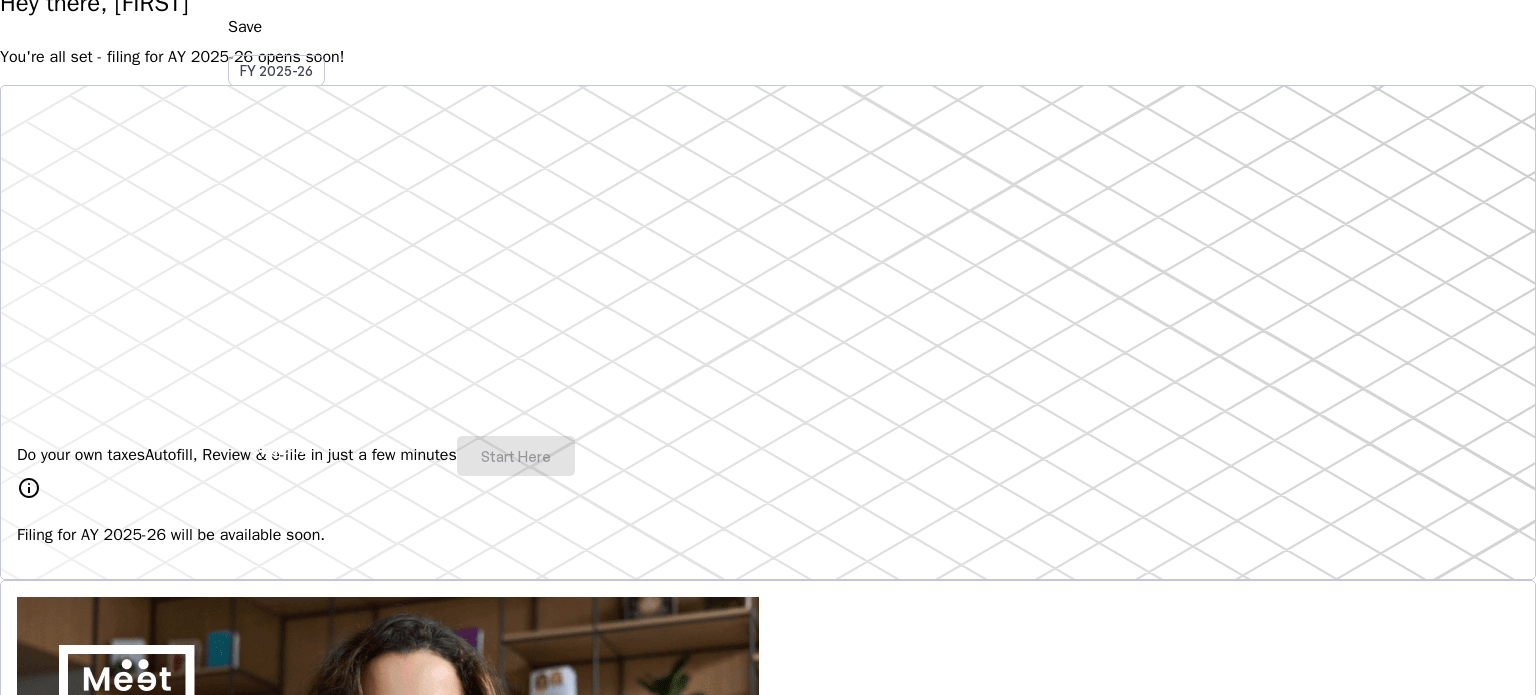 scroll, scrollTop: 0, scrollLeft: 0, axis: both 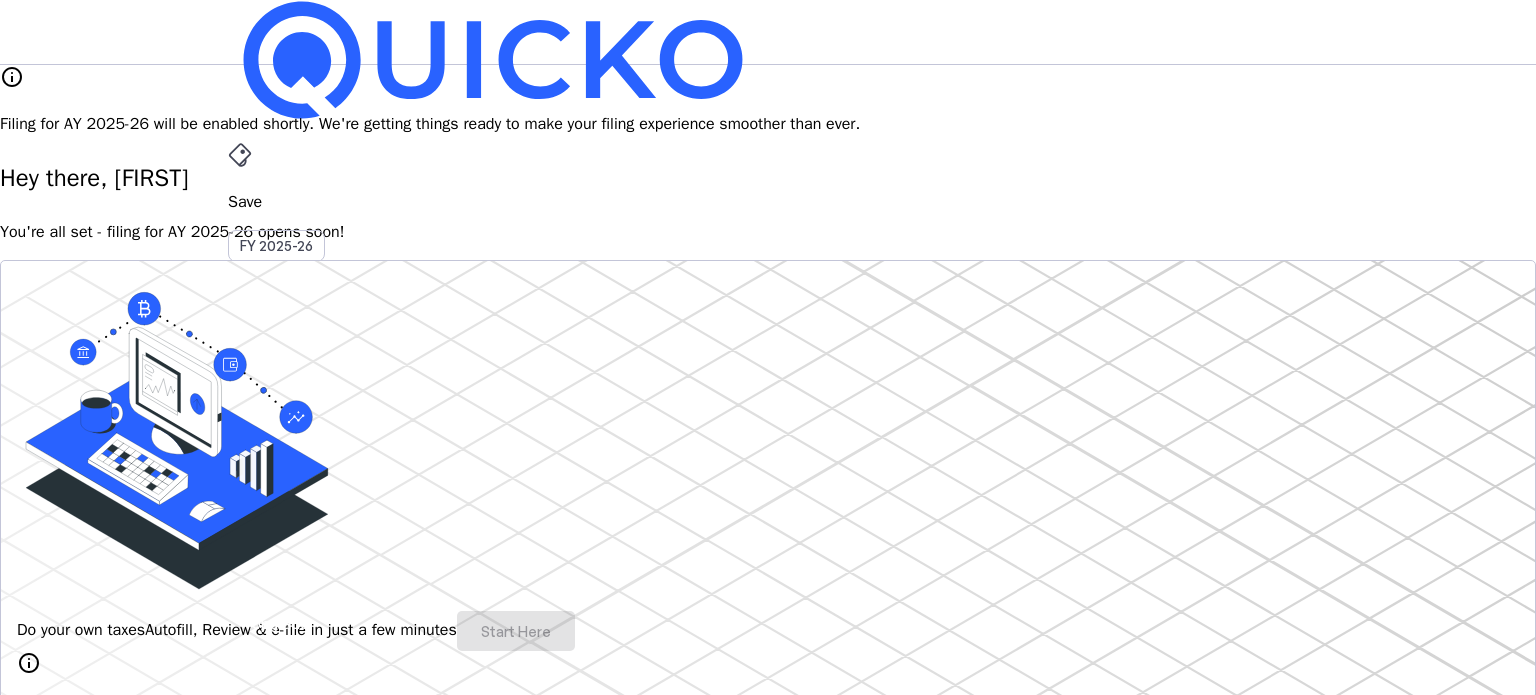 click on "Upgrade" at bounding box center [280, 623] 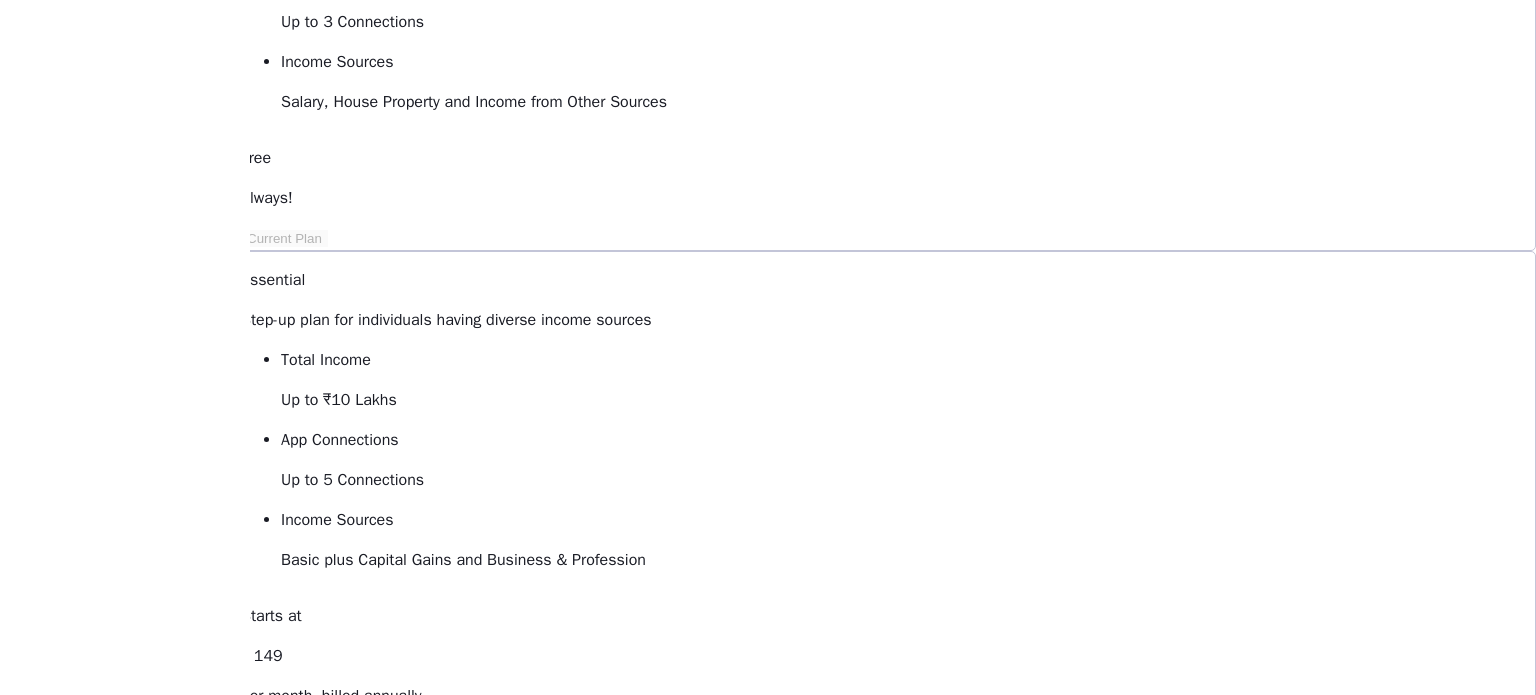 scroll, scrollTop: 0, scrollLeft: 0, axis: both 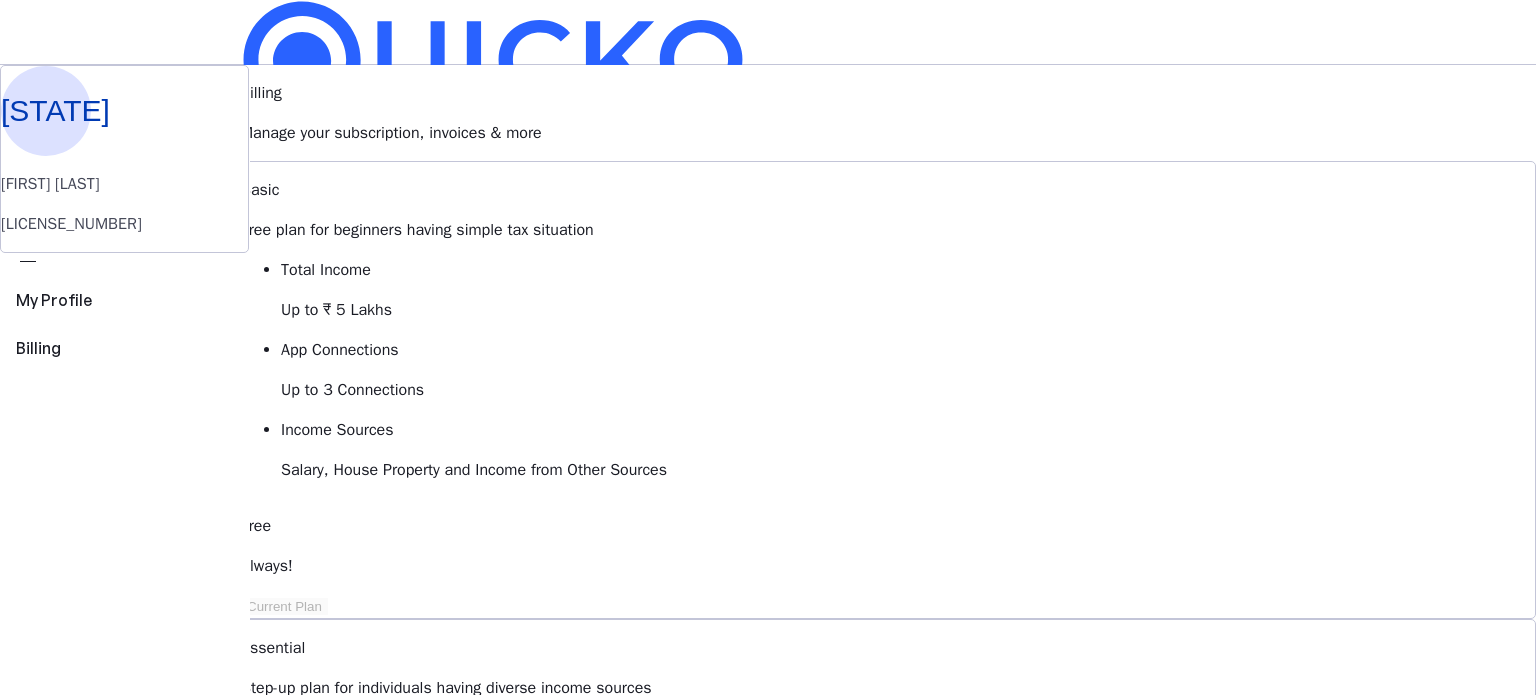 click on "Pay" at bounding box center (768, 202) 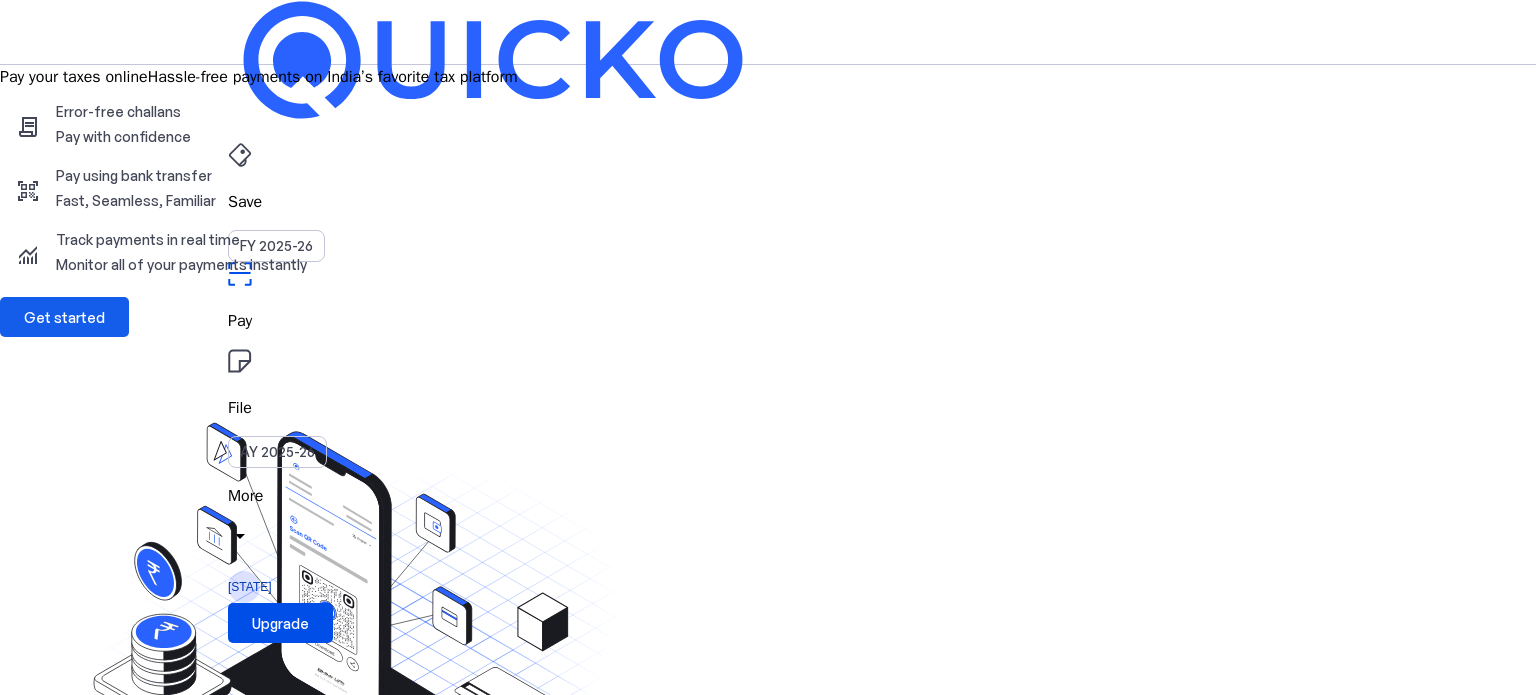 click on "Get started" at bounding box center [64, 317] 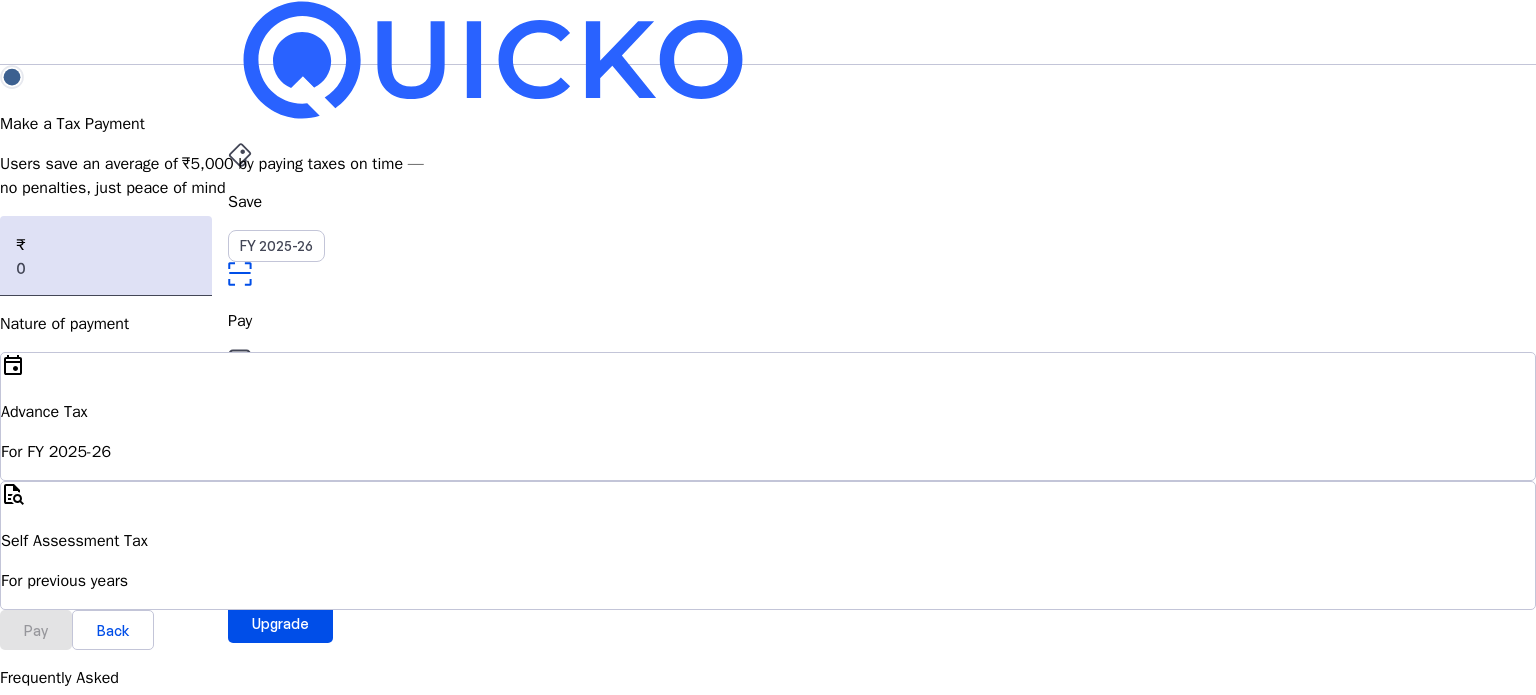 click on "Self Assessment Tax" at bounding box center [768, 412] 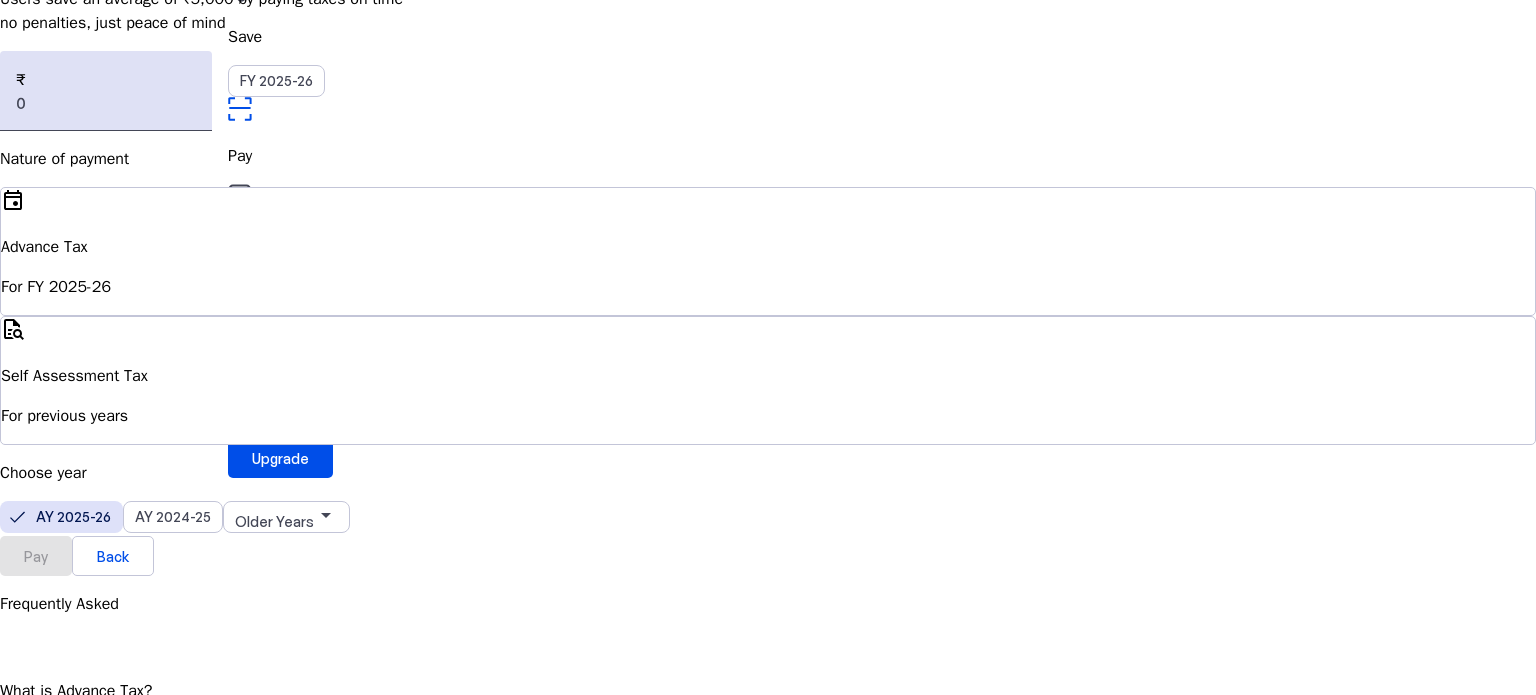scroll, scrollTop: 167, scrollLeft: 0, axis: vertical 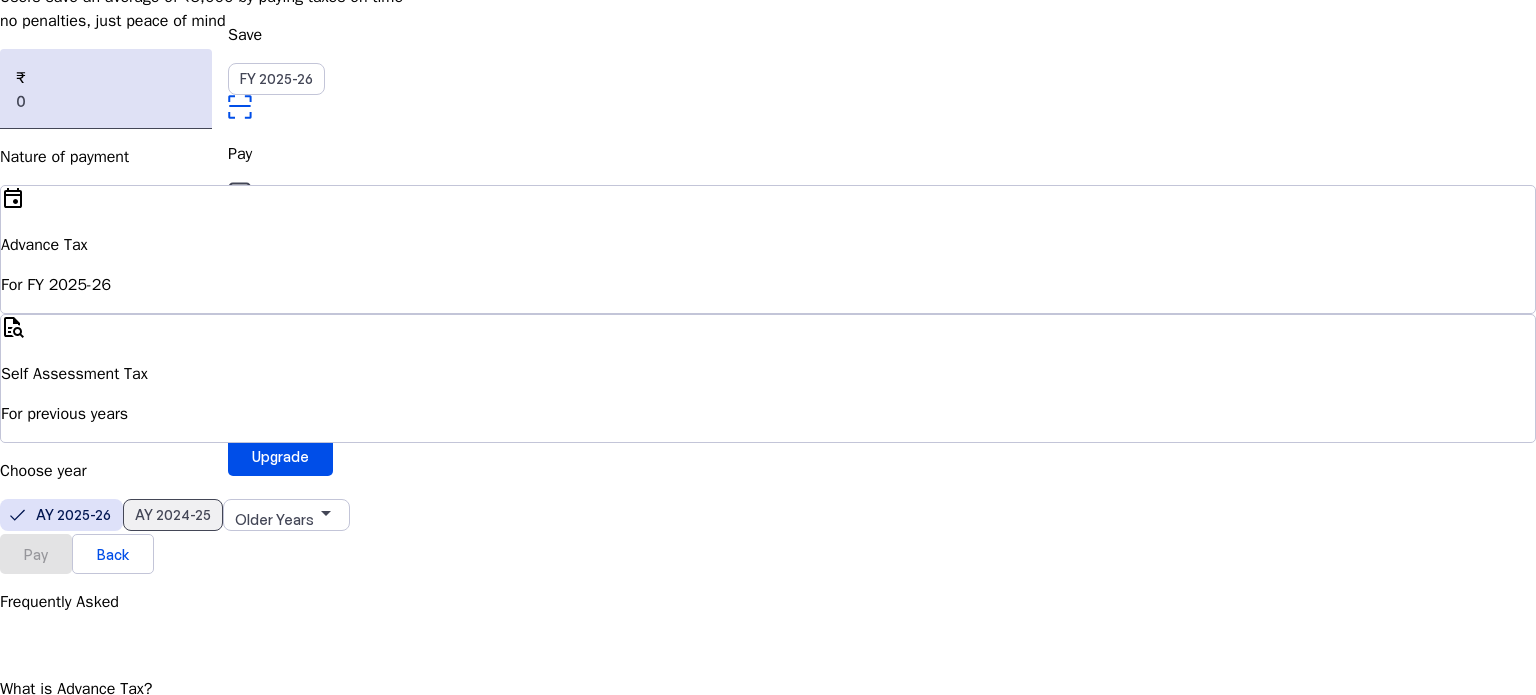 click on "AY 2024-25" at bounding box center [173, 514] 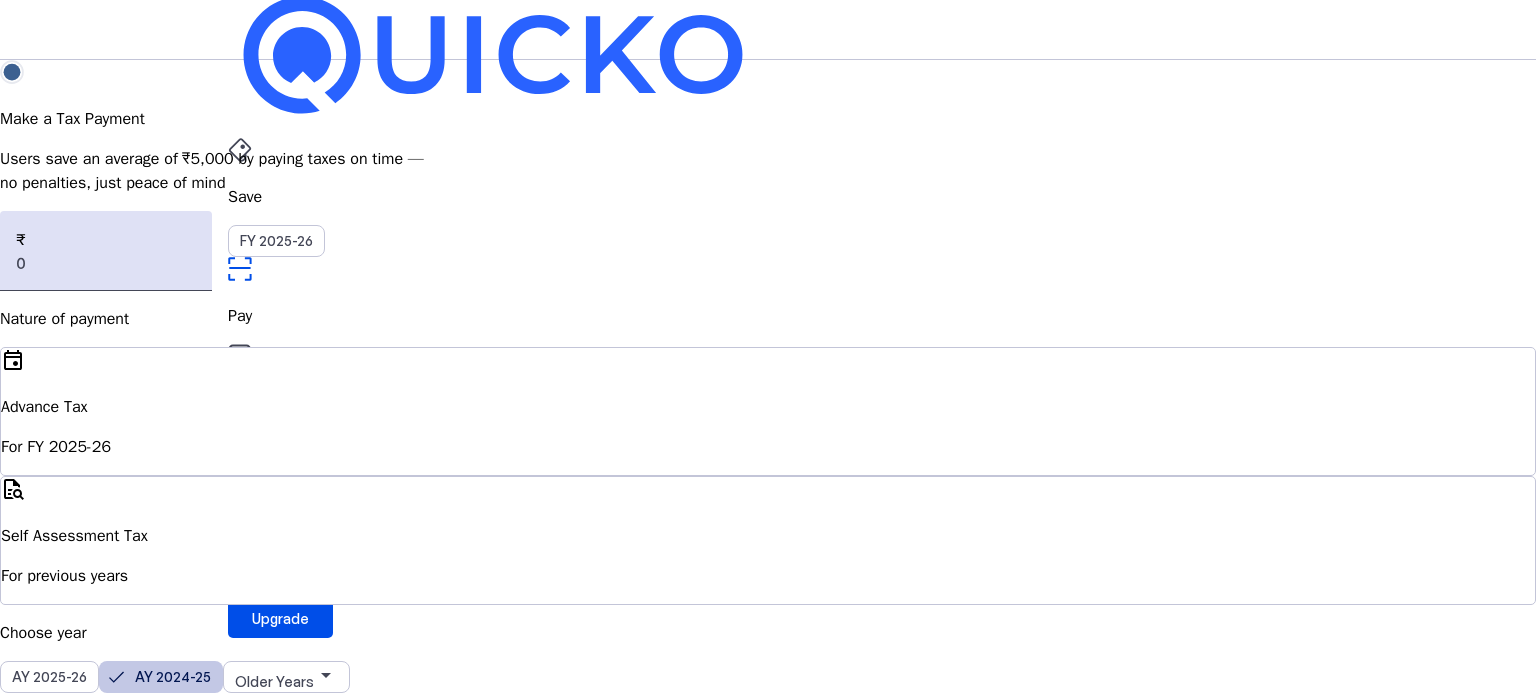 scroll, scrollTop: 0, scrollLeft: 0, axis: both 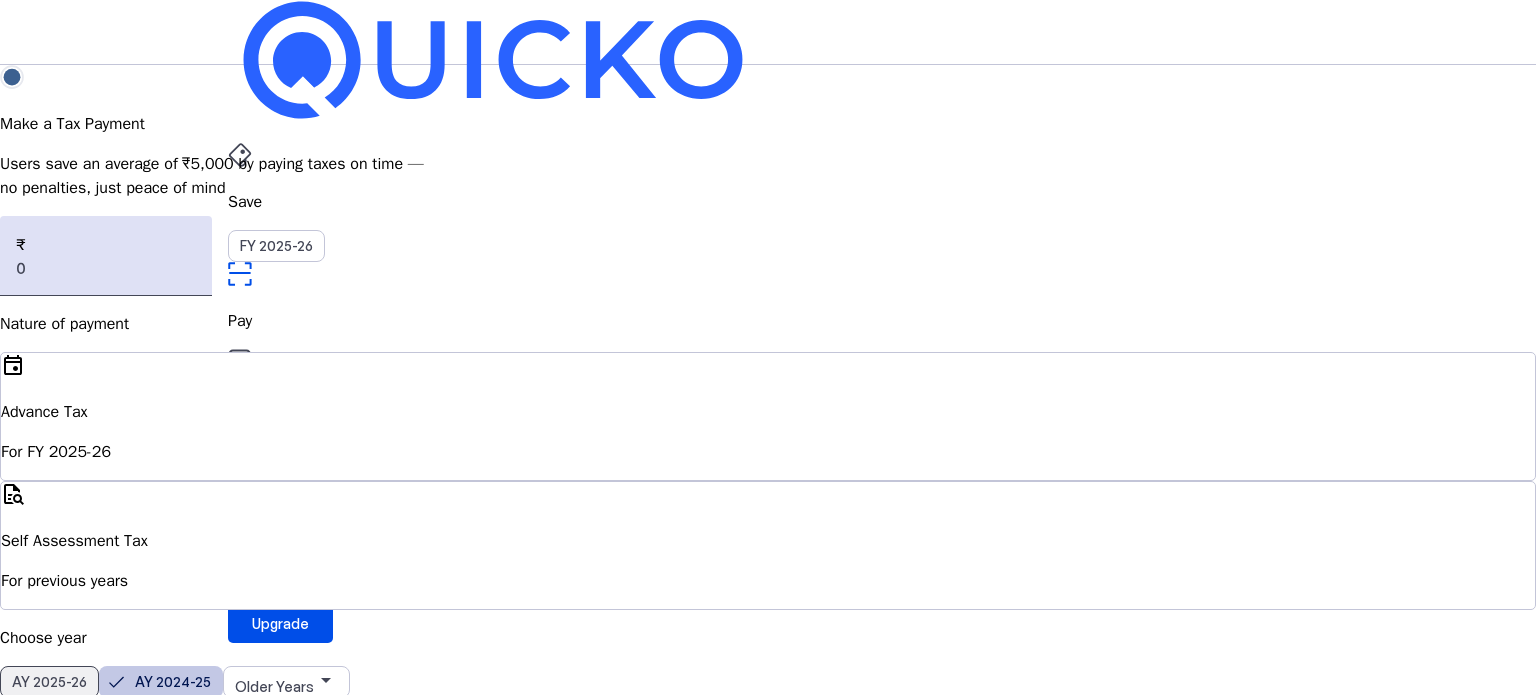 click on "AY 2025-26" at bounding box center [49, 681] 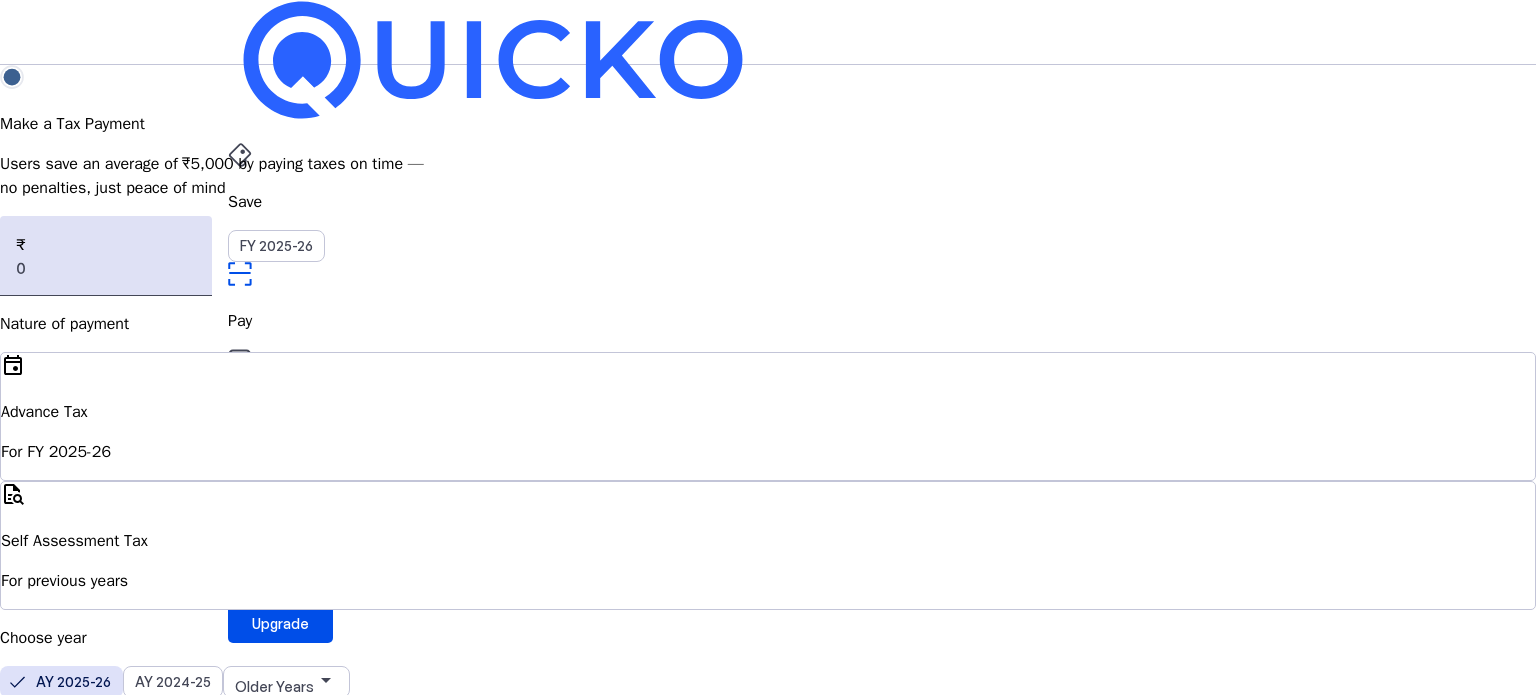 click on "For previous years" at bounding box center [768, 581] 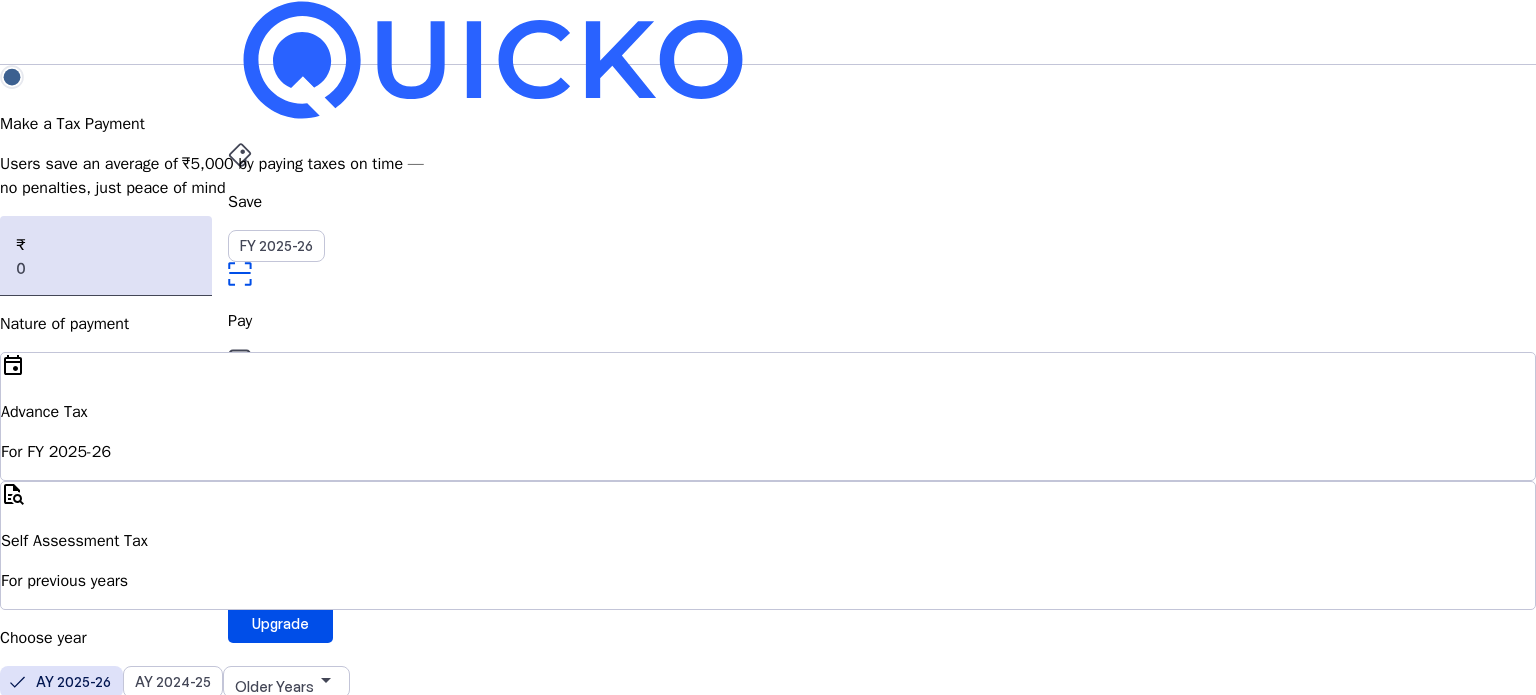 click on "For previous years" at bounding box center (768, 581) 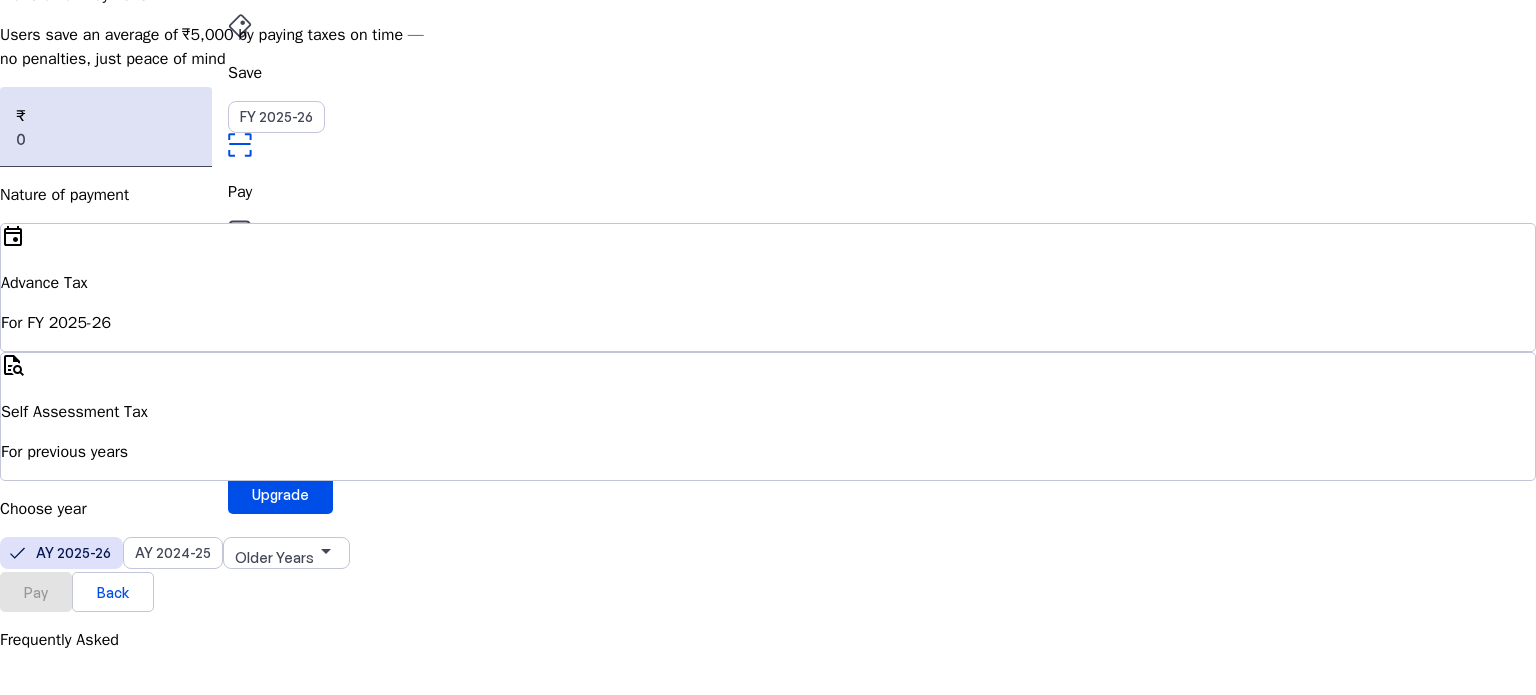 scroll, scrollTop: 167, scrollLeft: 0, axis: vertical 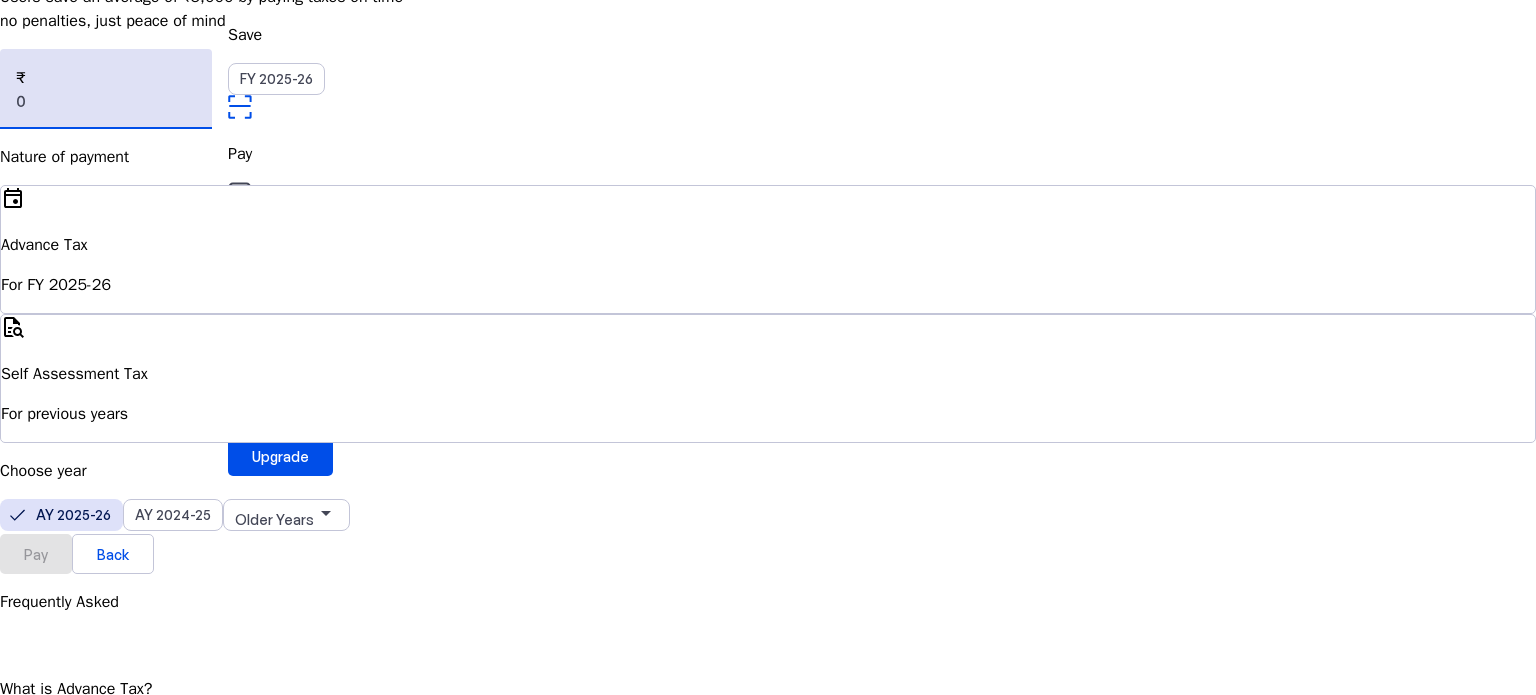 click at bounding box center [106, 101] 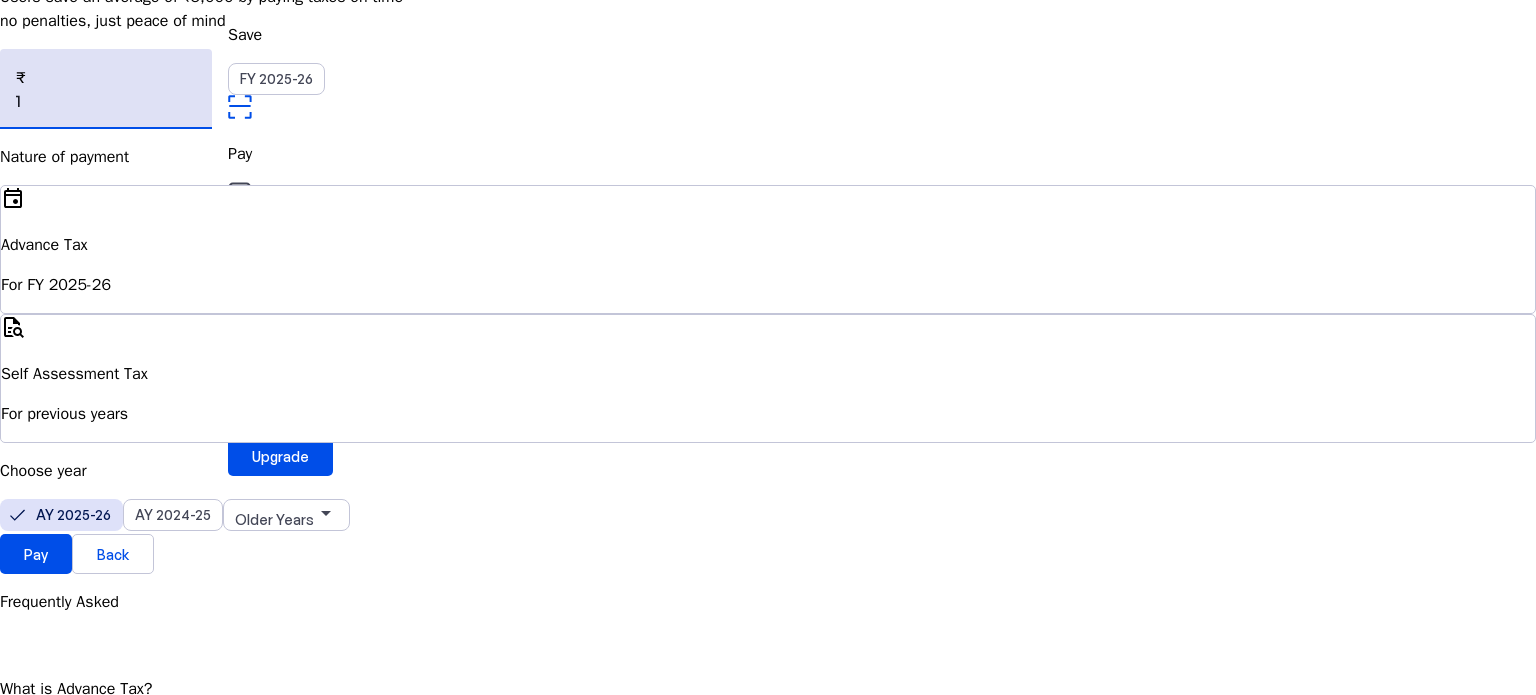 drag, startPoint x: 284, startPoint y: 164, endPoint x: 254, endPoint y: 156, distance: 31.04835 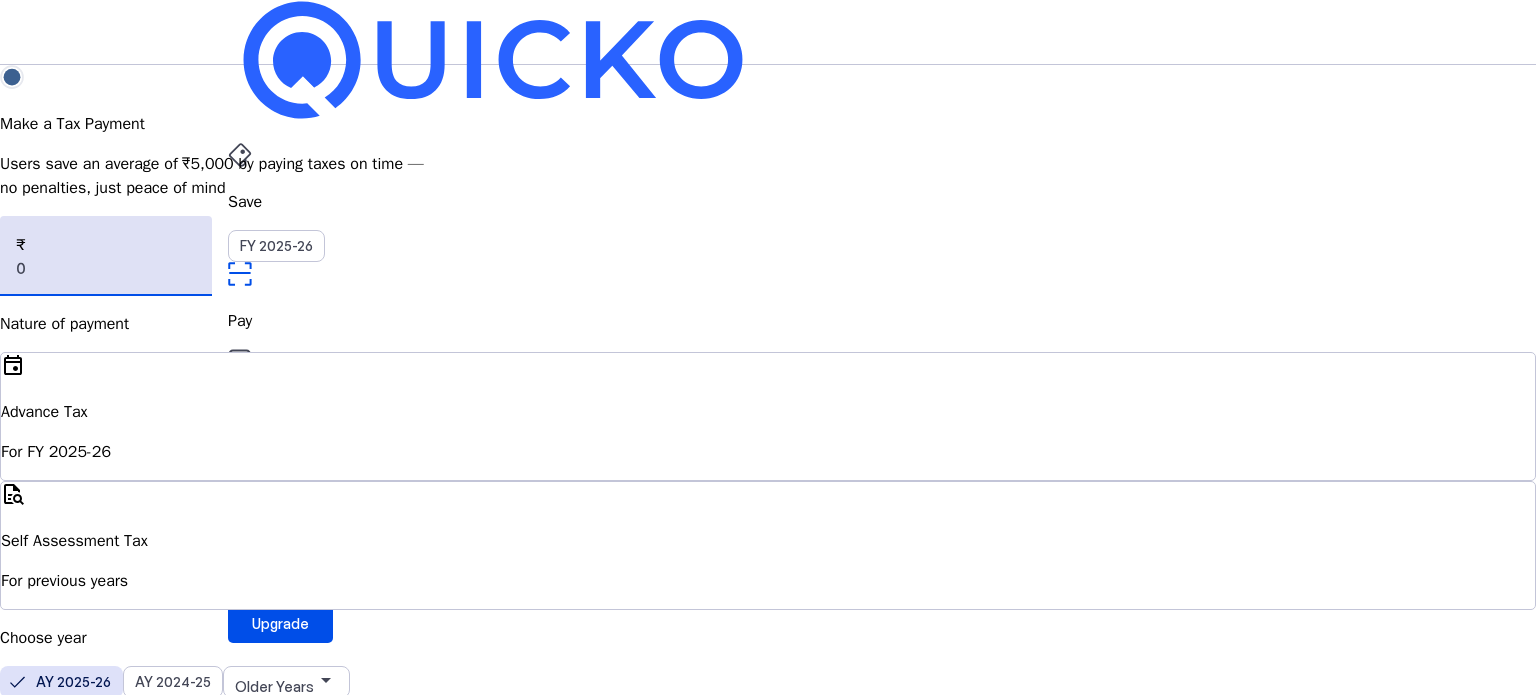 scroll, scrollTop: 0, scrollLeft: 0, axis: both 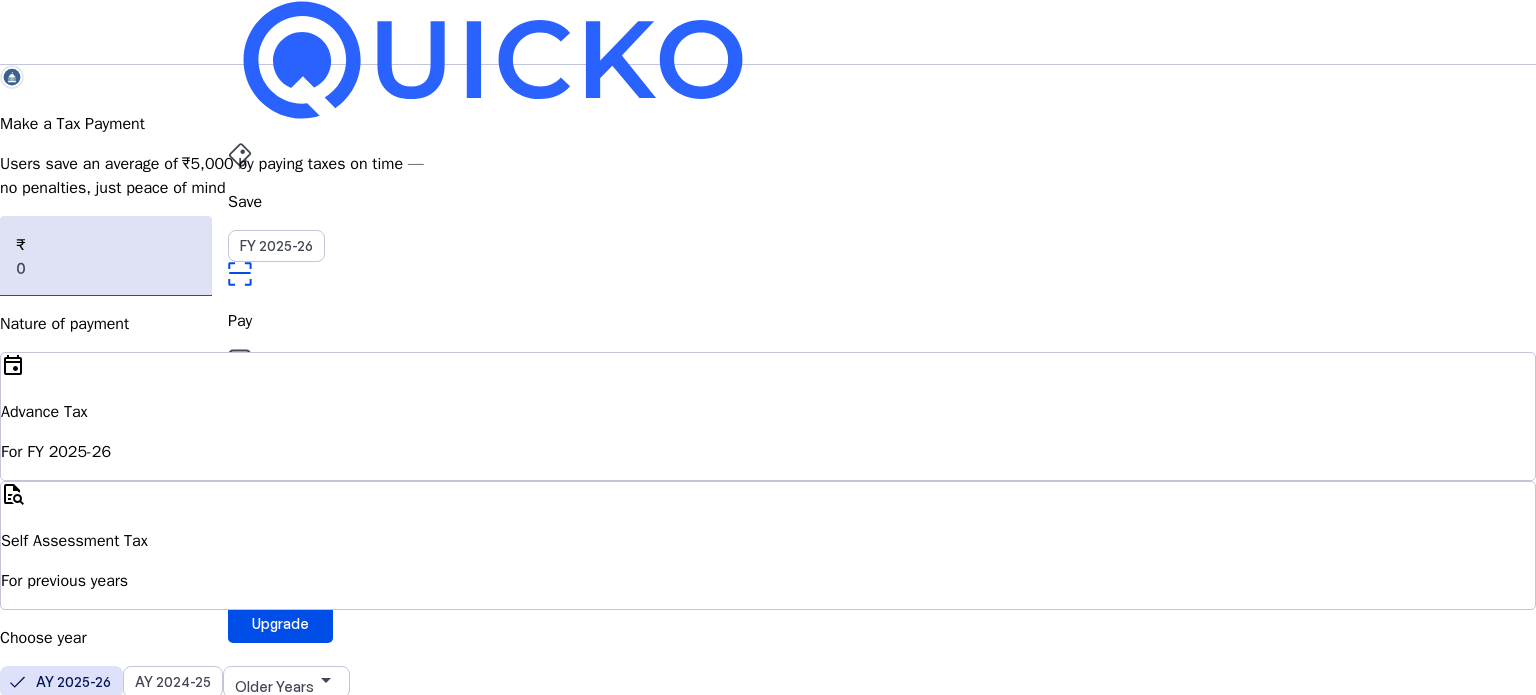 click on "AY 2025-26" at bounding box center (277, 452) 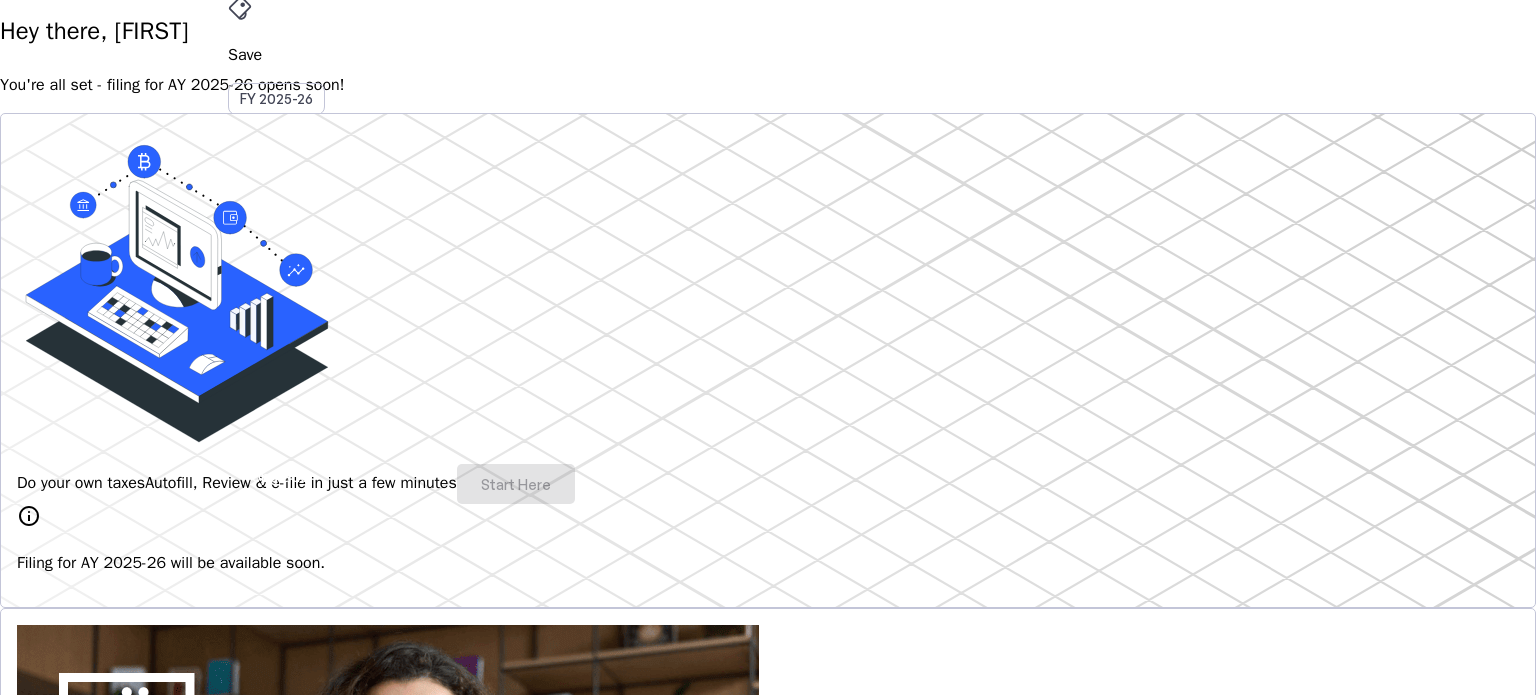 scroll, scrollTop: 400, scrollLeft: 0, axis: vertical 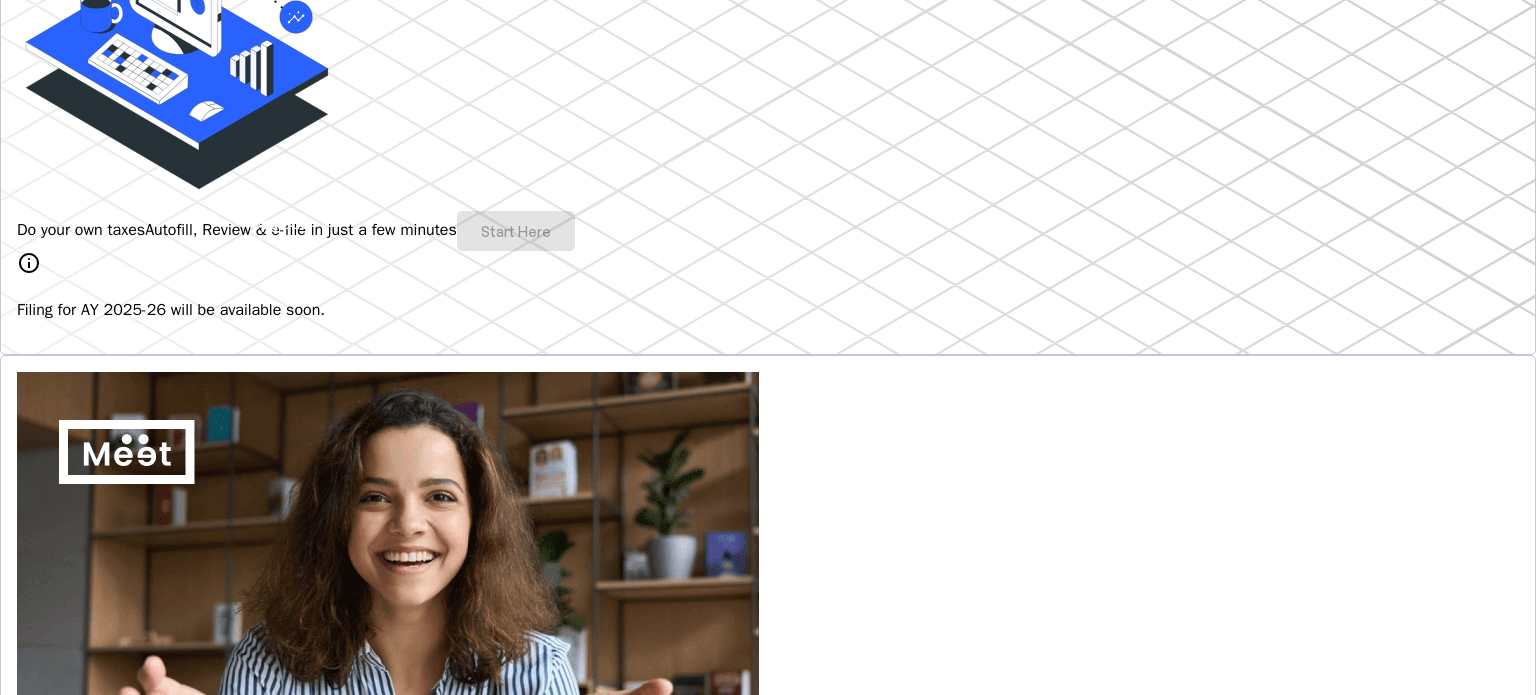 click on "Do your own taxes   Autofill, Review & e-file in just a few minutes   Start Here" at bounding box center [768, 231] 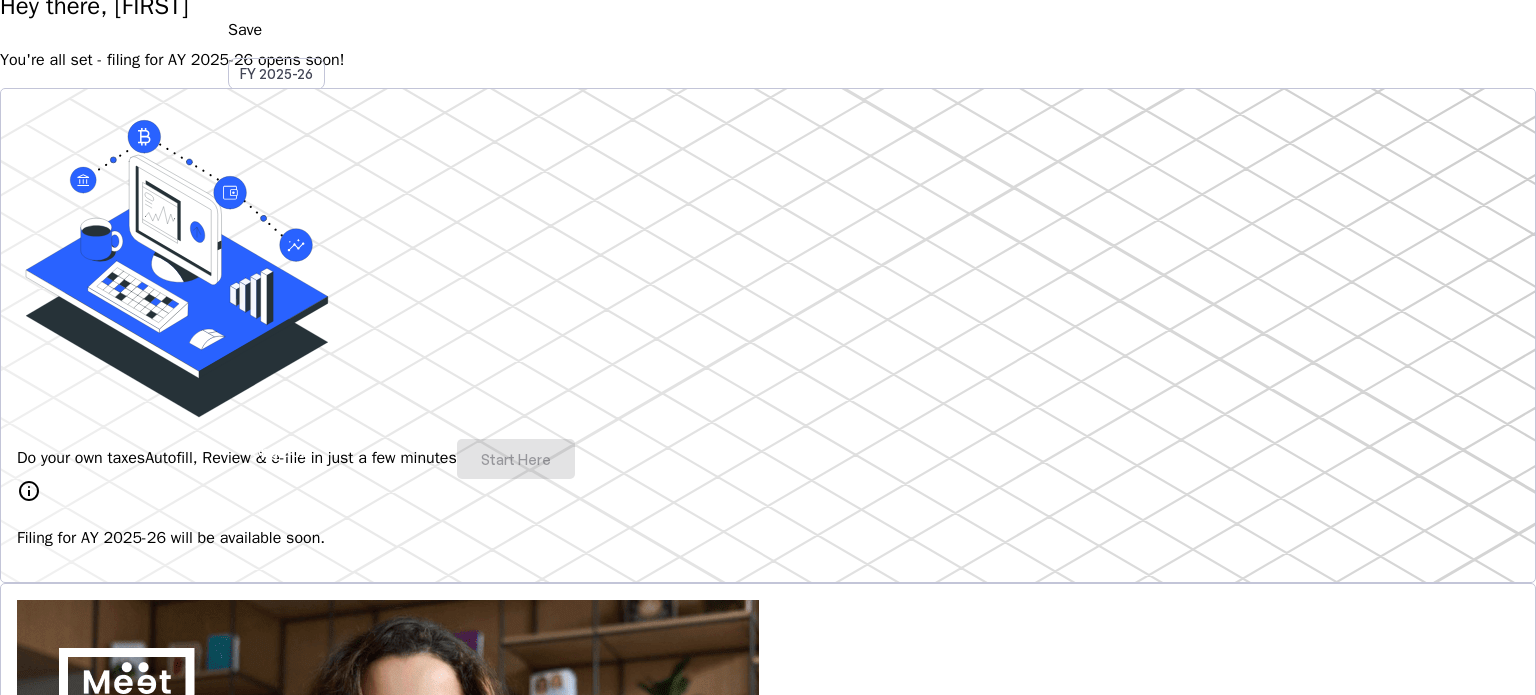 scroll, scrollTop: 0, scrollLeft: 0, axis: both 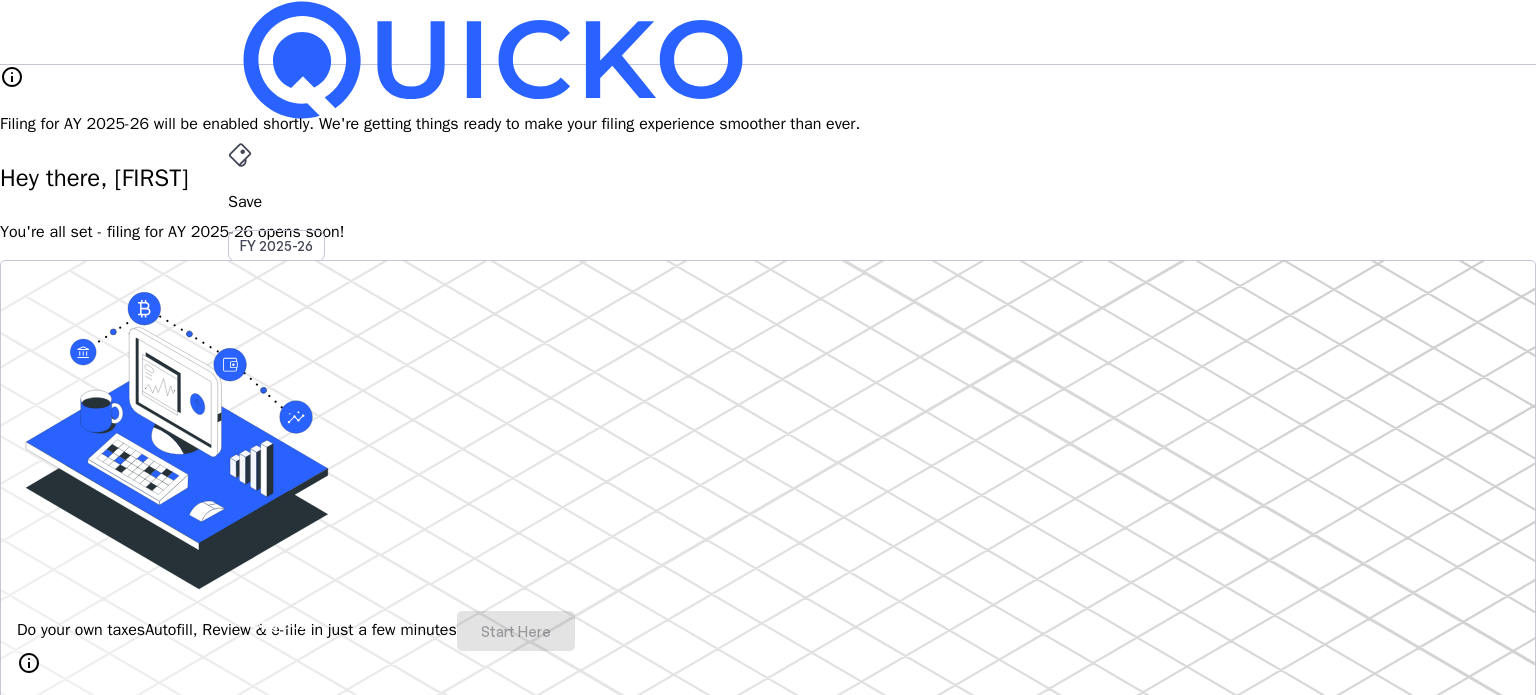 click on "More" at bounding box center [768, 496] 